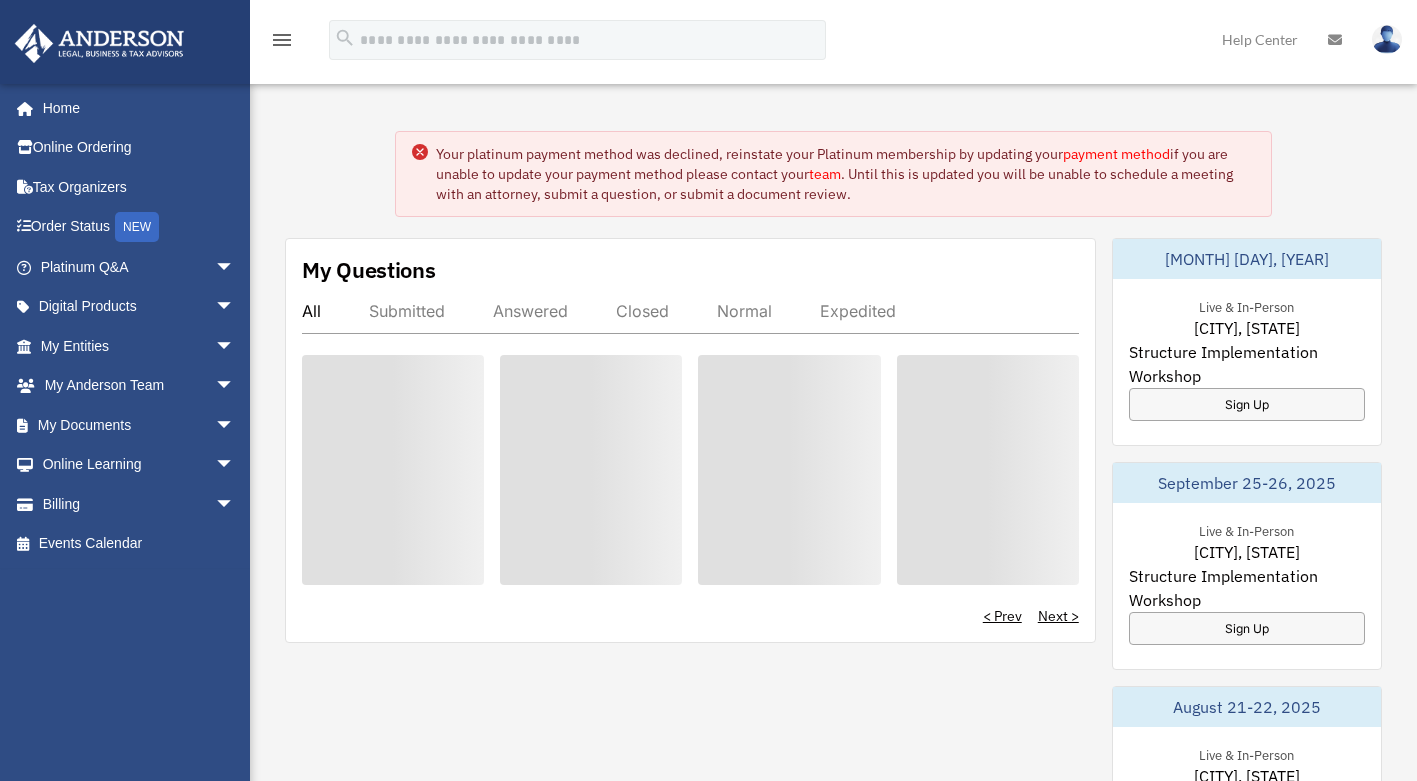 scroll, scrollTop: 0, scrollLeft: 0, axis: both 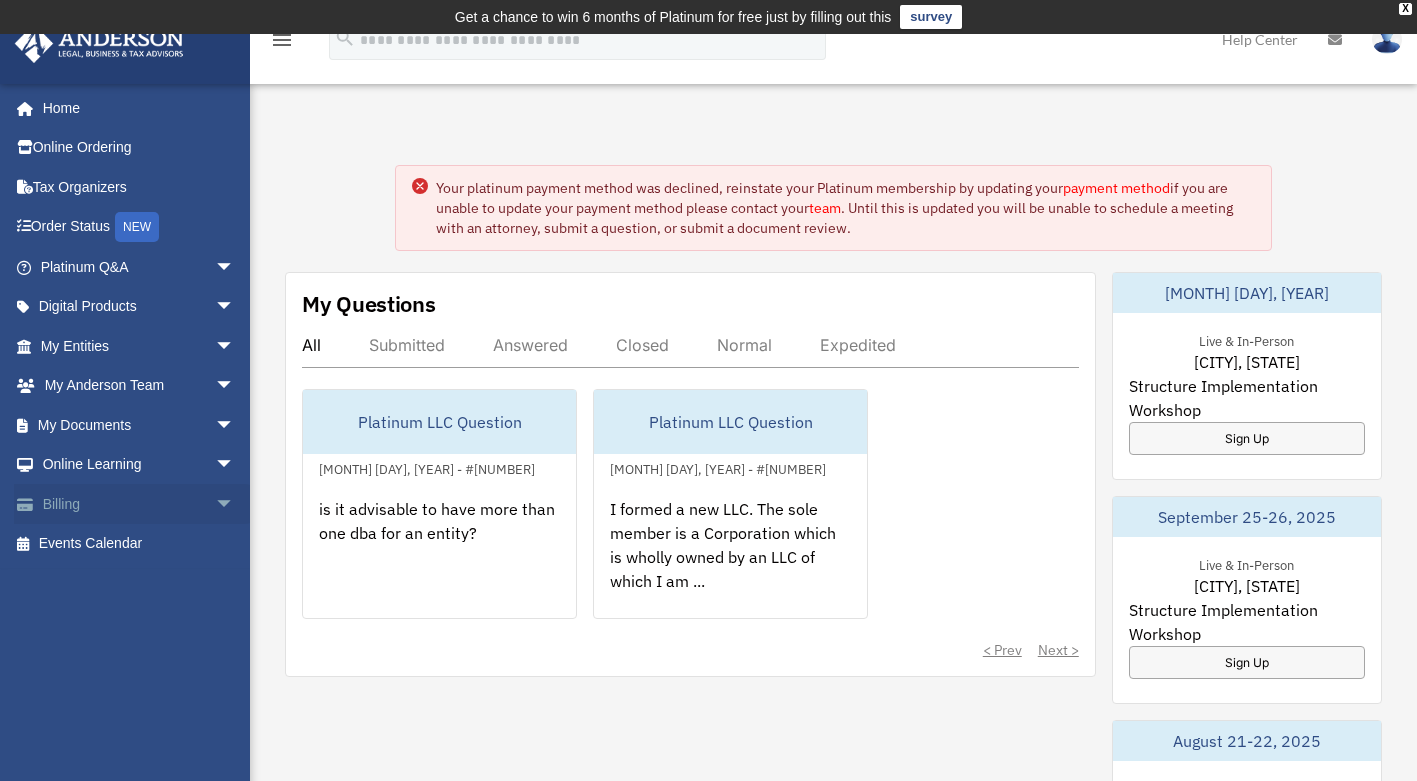 click on "Billing arrow_drop_down" at bounding box center (139, 504) 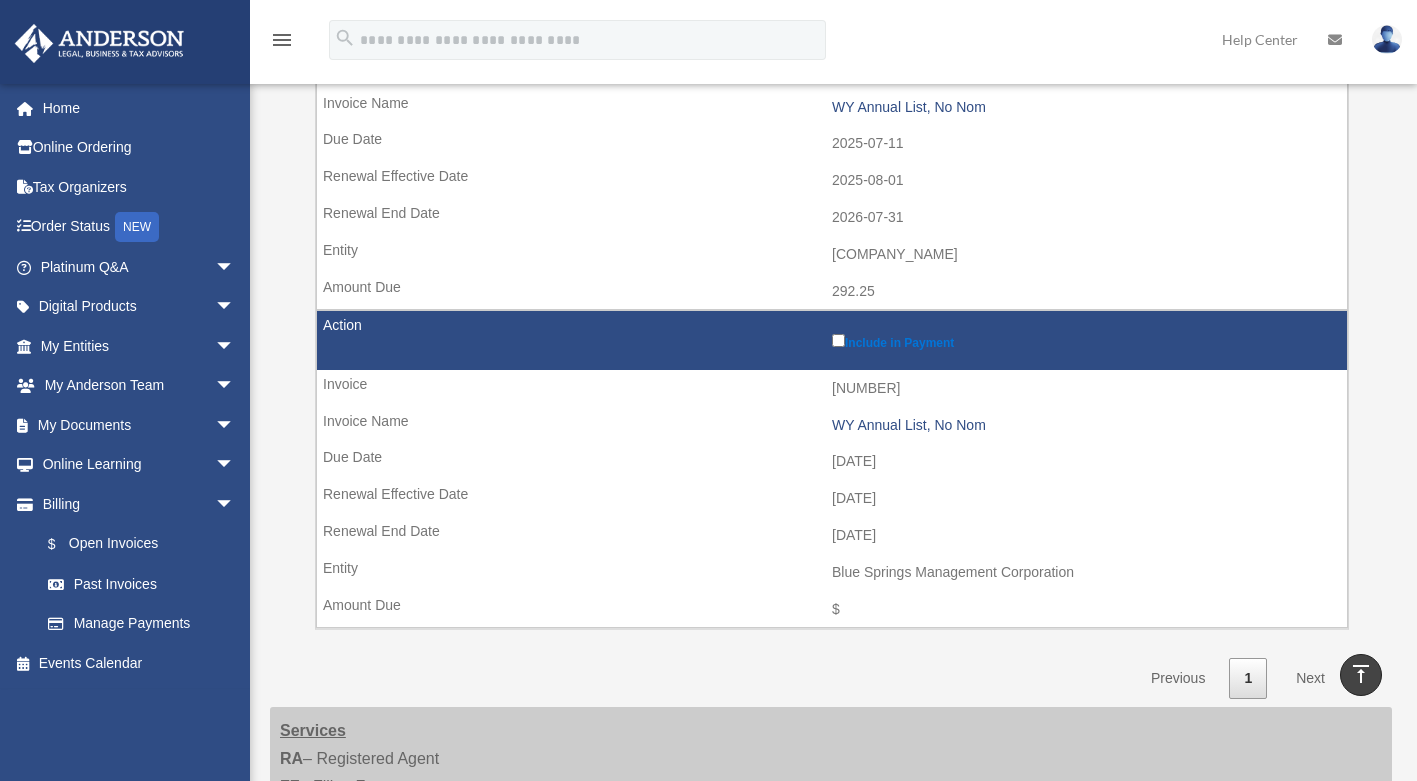 scroll, scrollTop: 280, scrollLeft: 0, axis: vertical 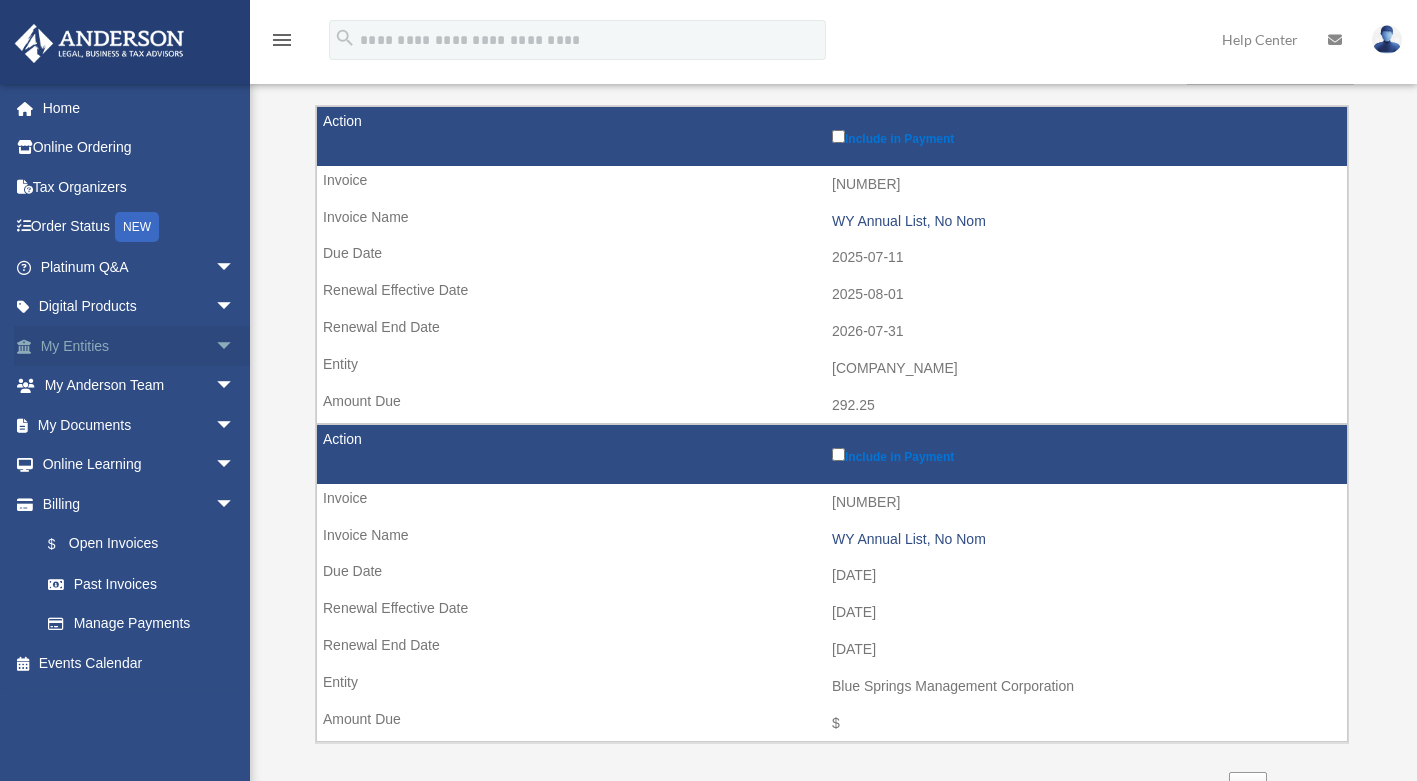 click on "My Entities arrow_drop_down" at bounding box center (139, 346) 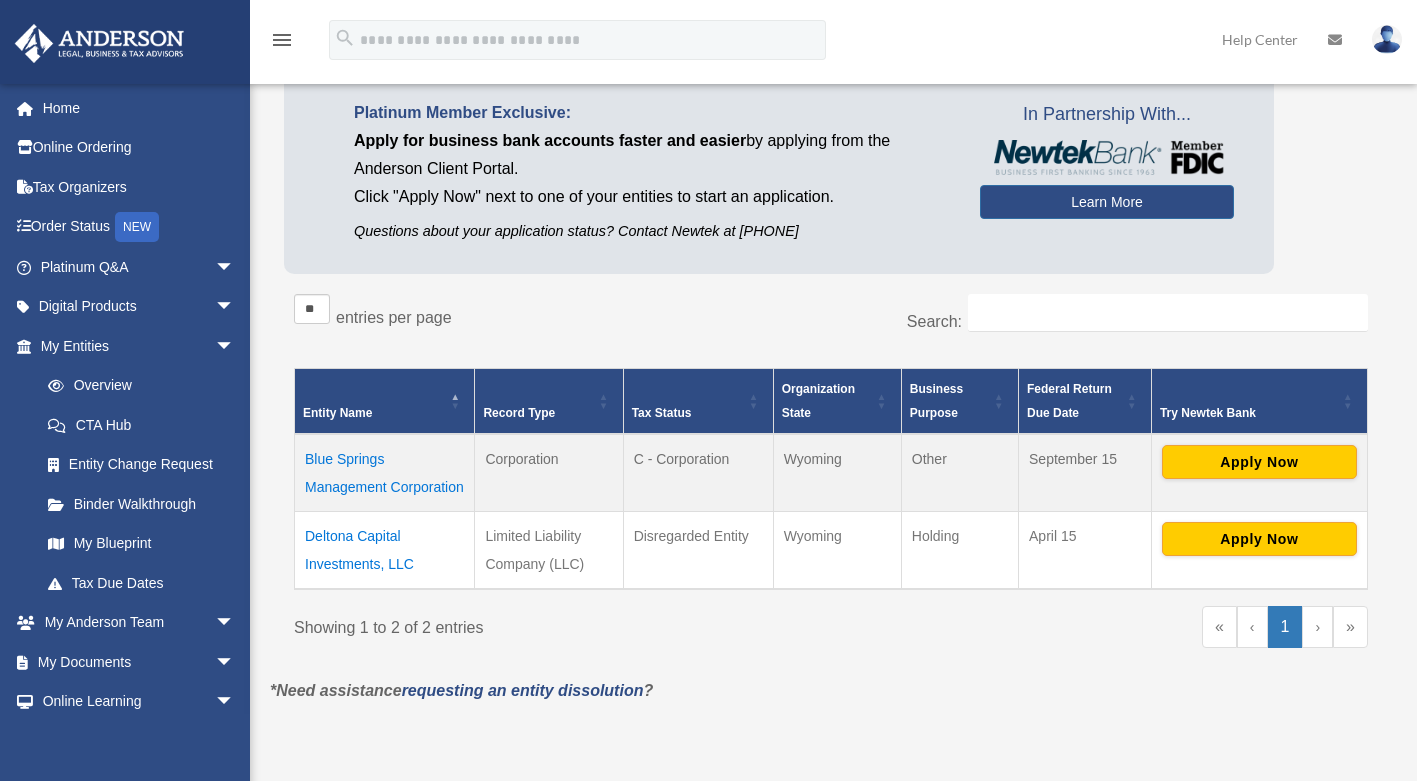 scroll, scrollTop: 191, scrollLeft: 0, axis: vertical 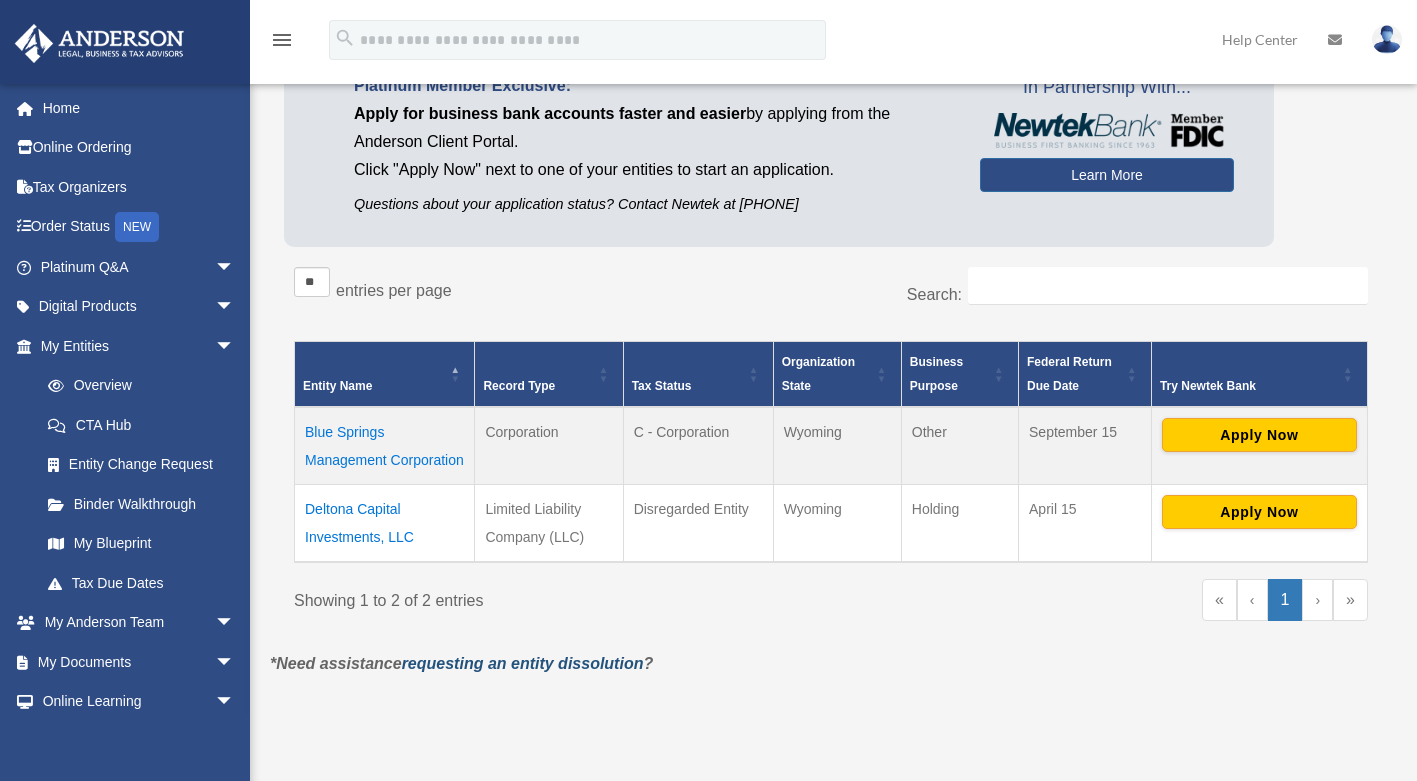 click on "requesting an entity dissolution" at bounding box center [523, 663] 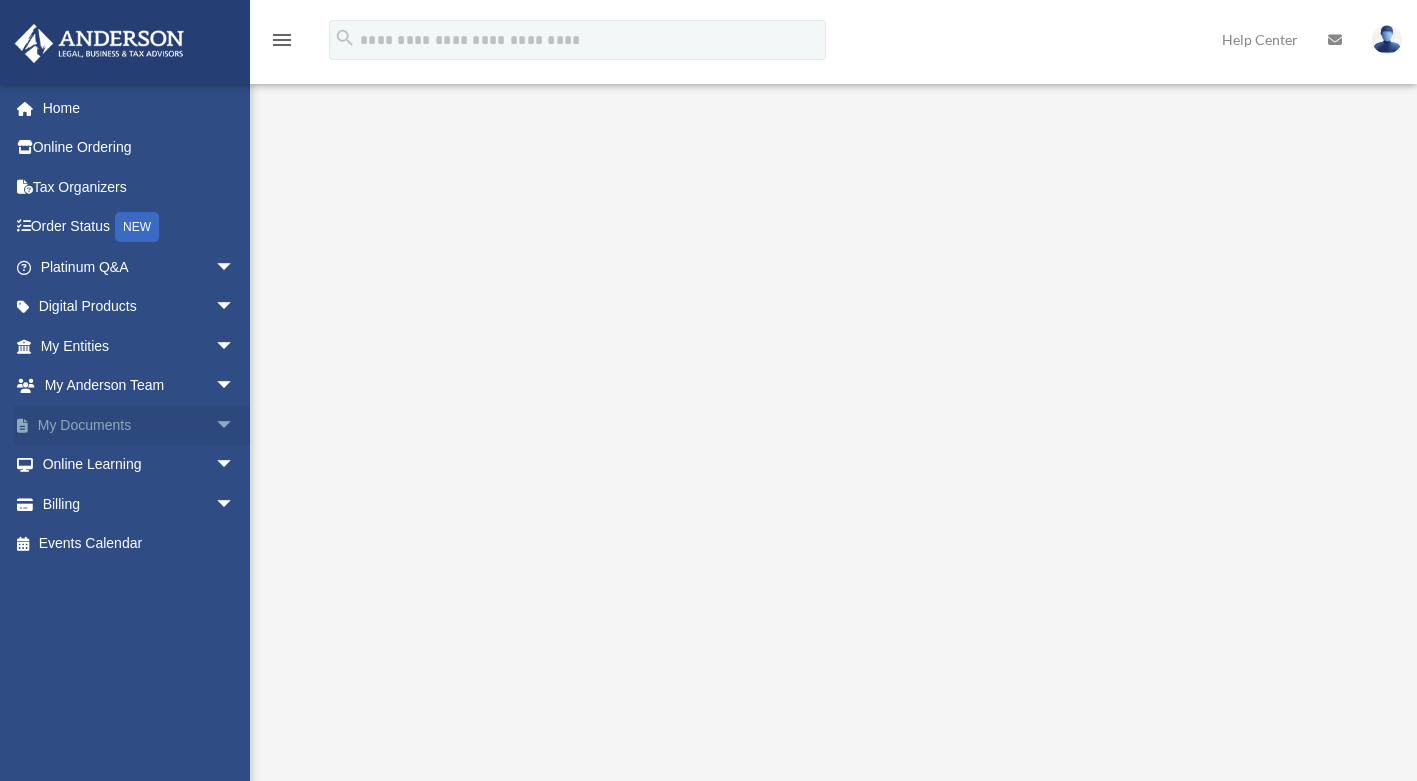 scroll, scrollTop: 139, scrollLeft: 0, axis: vertical 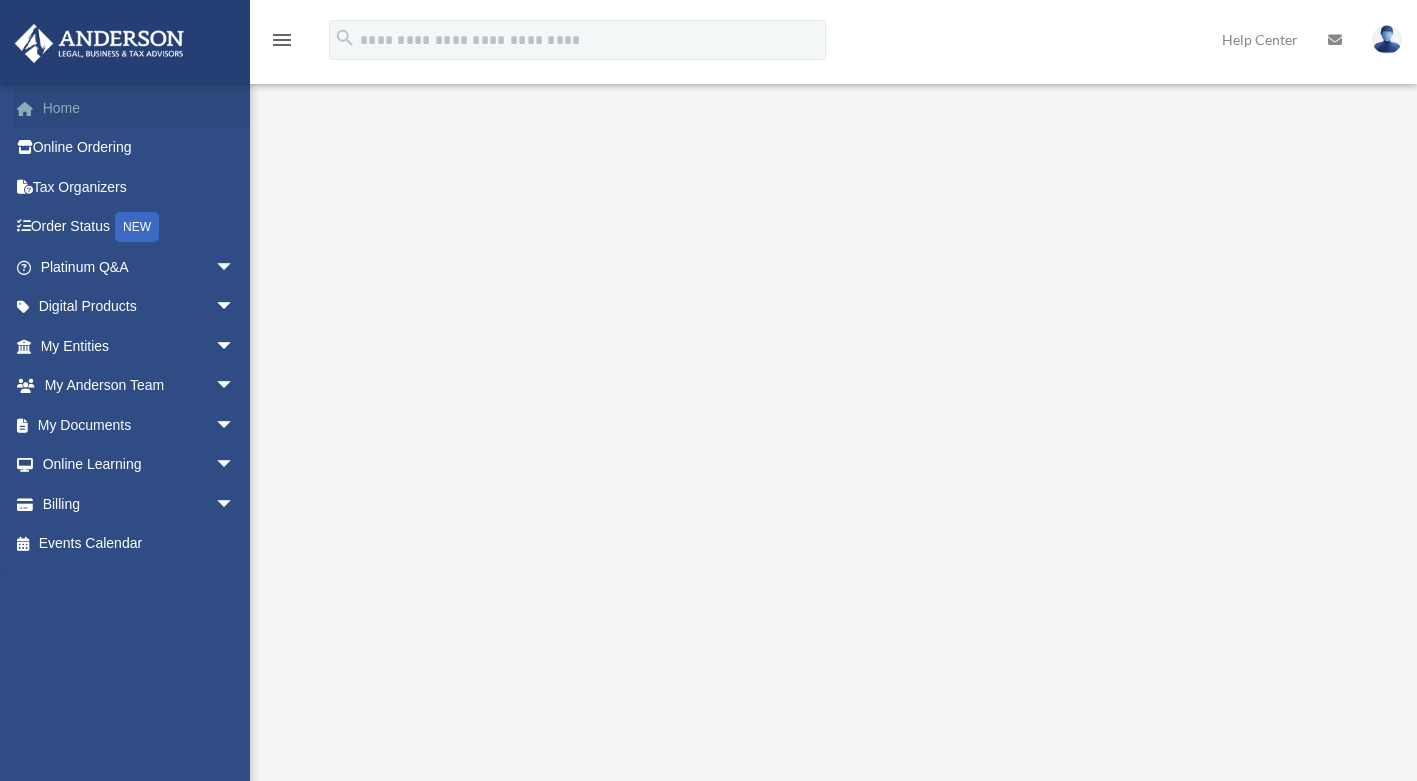 click on "Home" at bounding box center [139, 108] 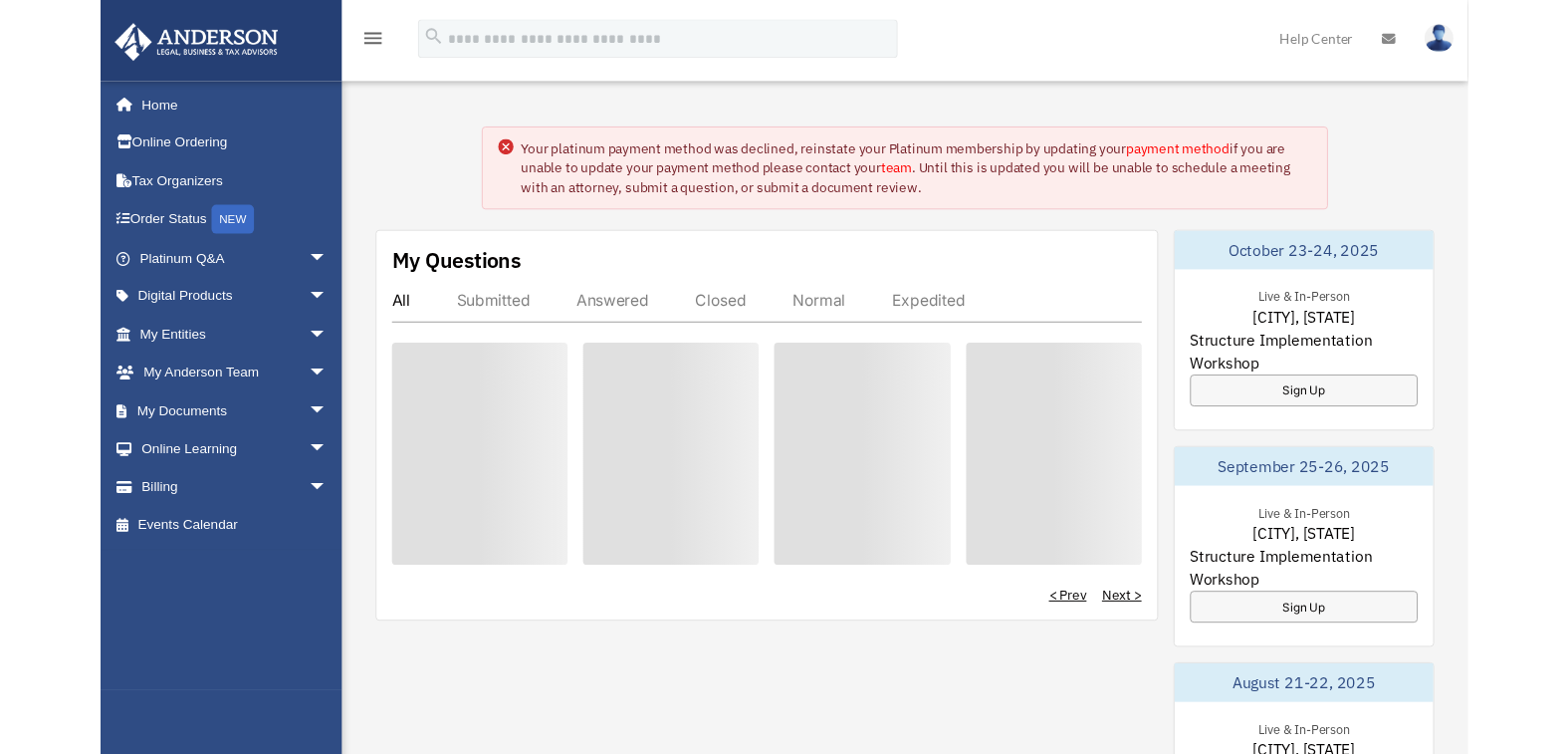 scroll, scrollTop: 0, scrollLeft: 0, axis: both 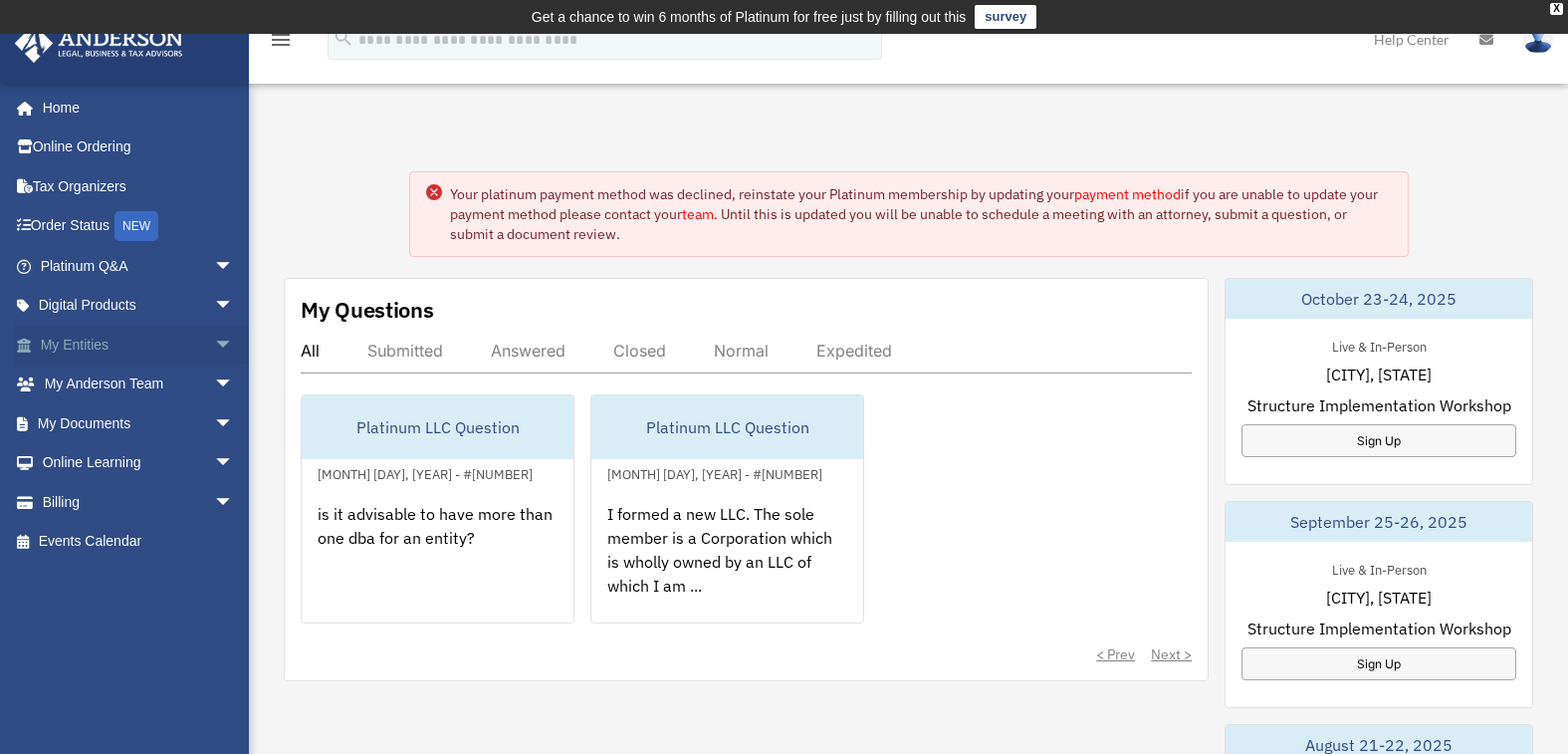 click on "My Entities arrow_drop_down" at bounding box center (138, 345) 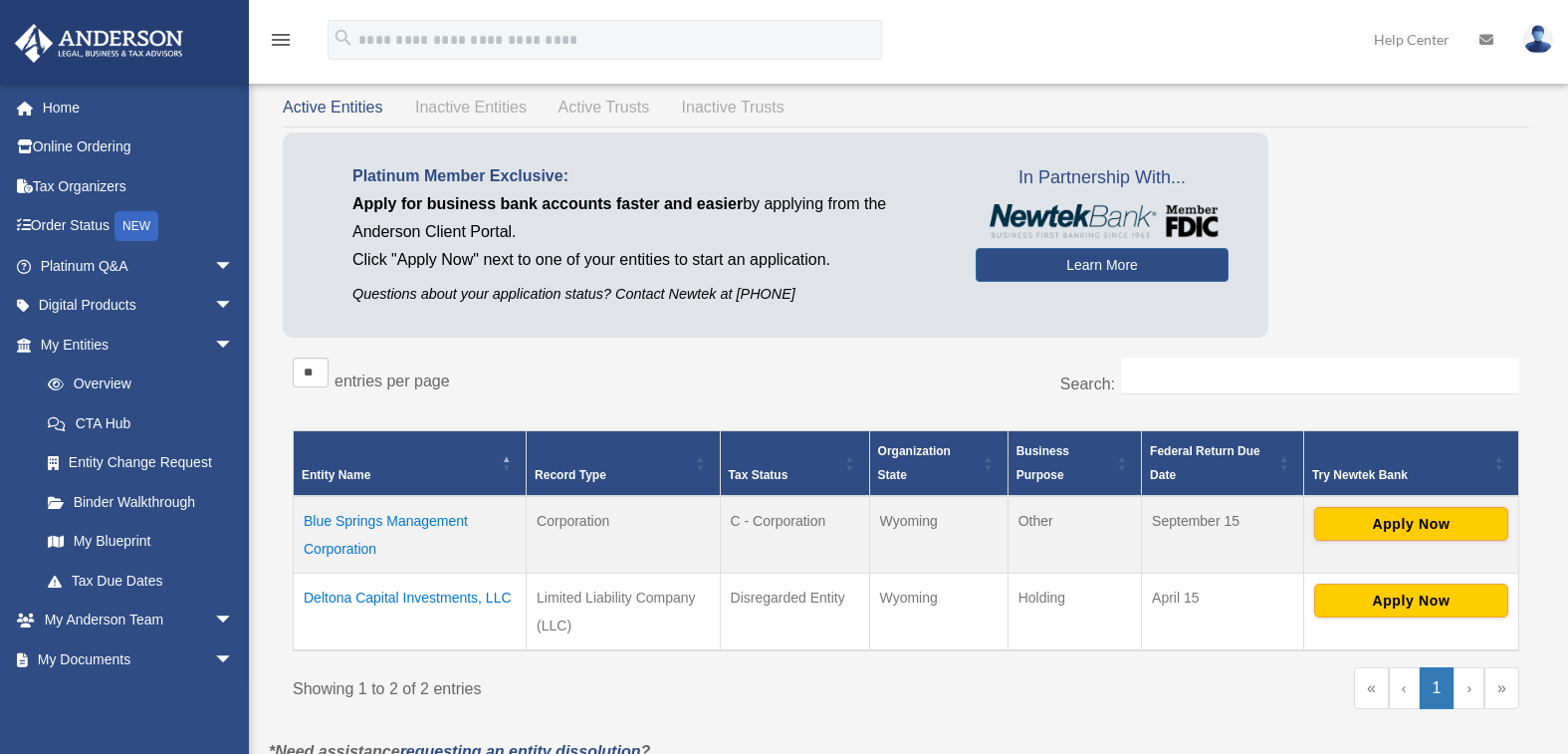 scroll, scrollTop: 147, scrollLeft: 0, axis: vertical 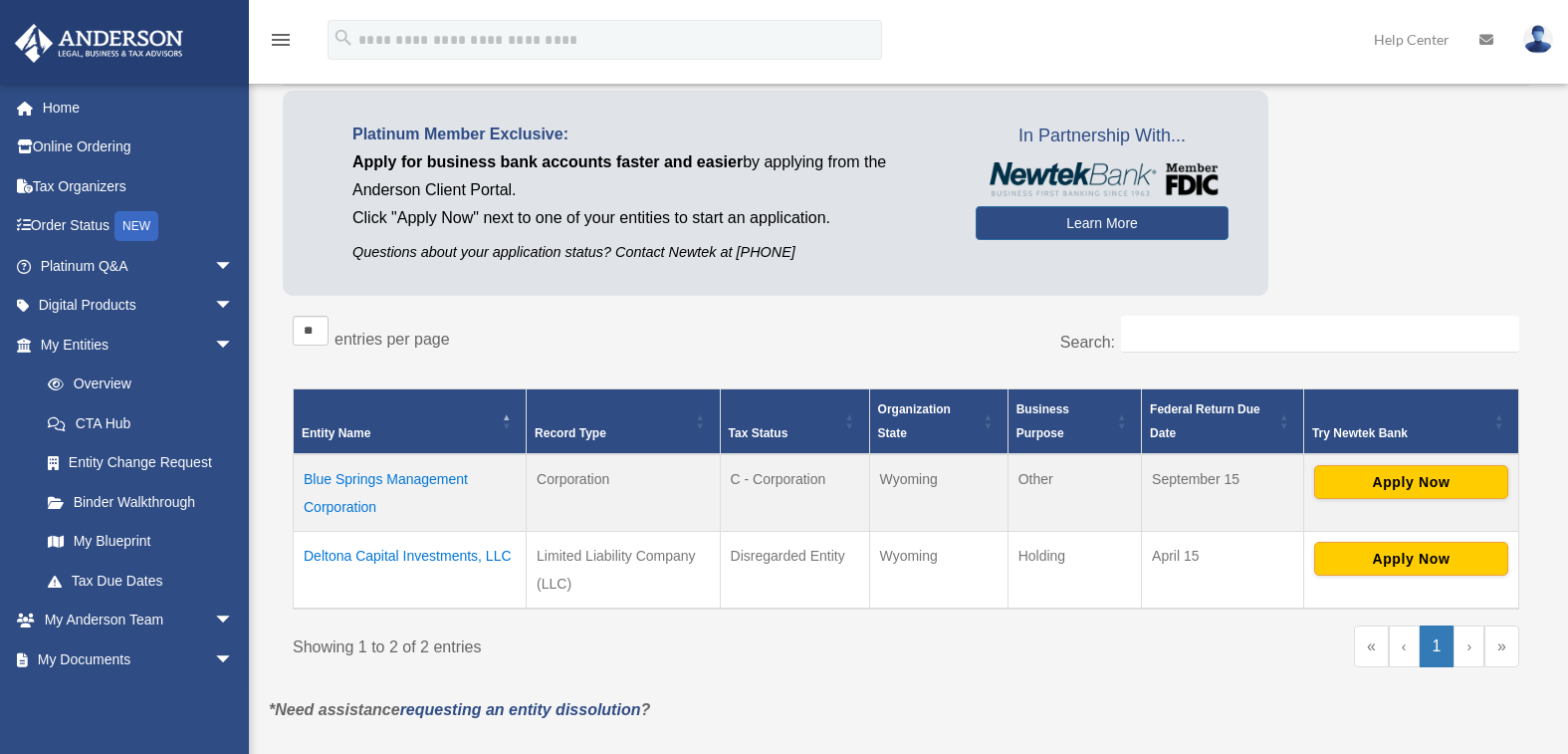 click on "Blue Springs Management Corporation" at bounding box center [410, 493] 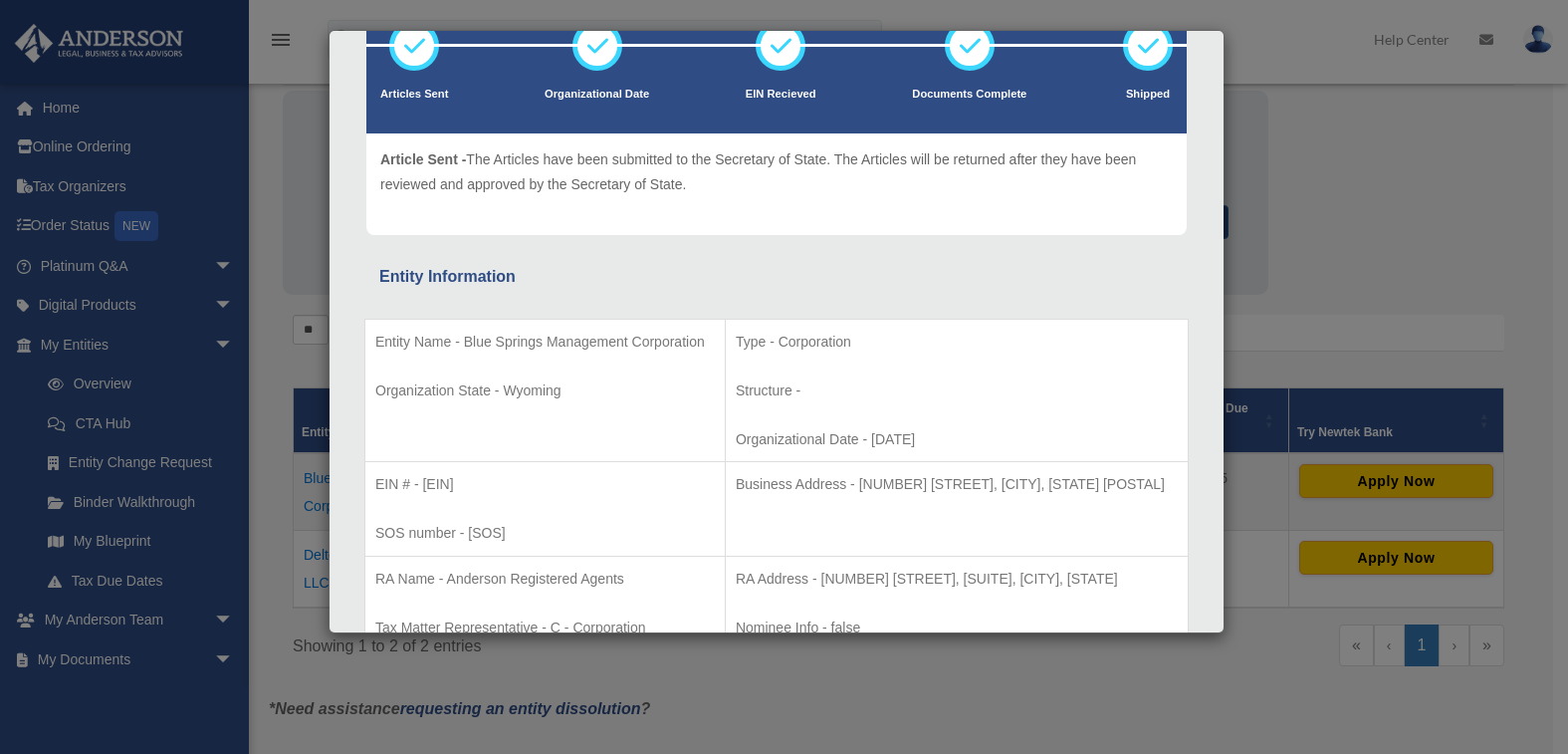 scroll, scrollTop: 165, scrollLeft: 0, axis: vertical 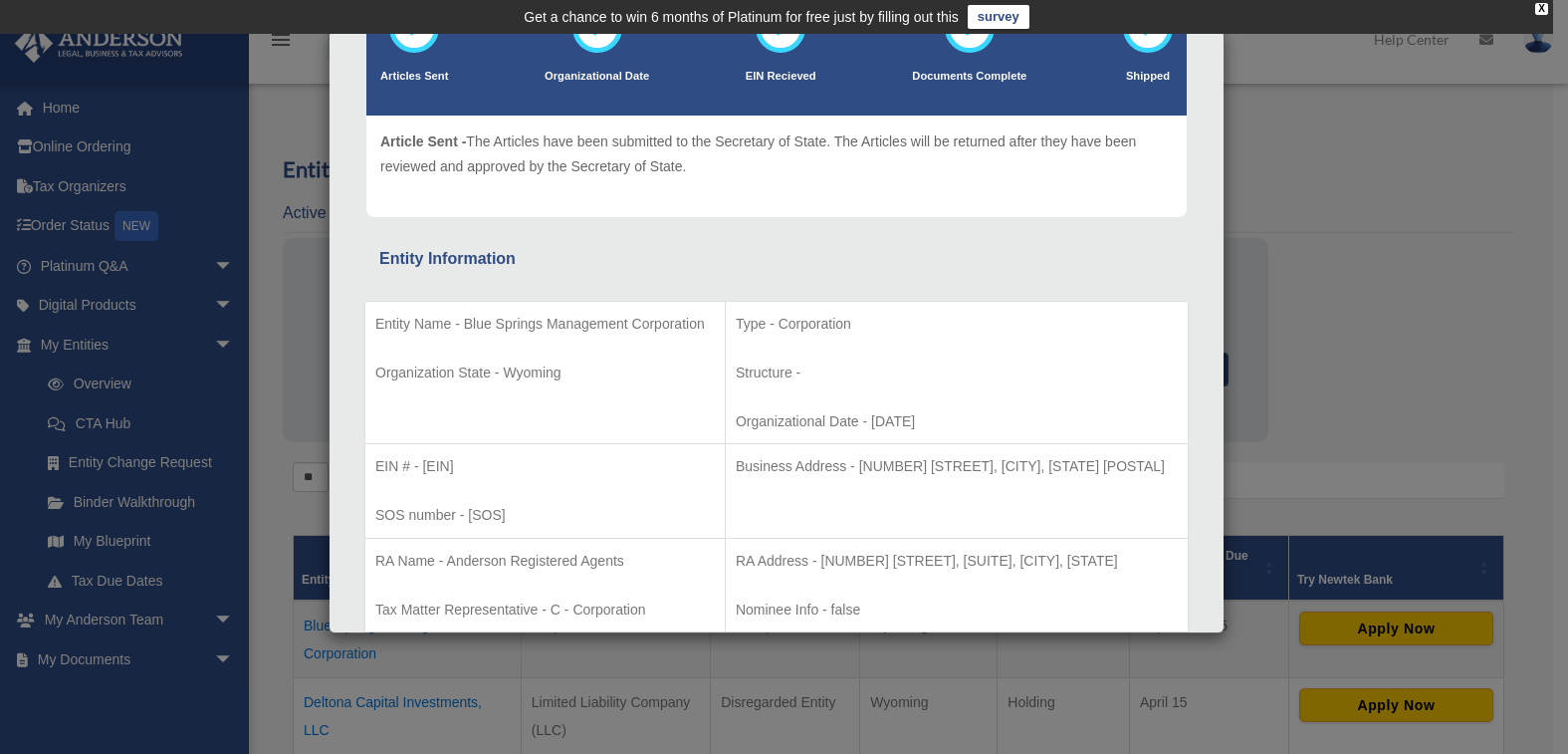 click on "RA Address - 1716 Capitol Avenue, Suite 100, Cheyenne, WY 82001
Nominee Info - false" at bounding box center [956, 585] 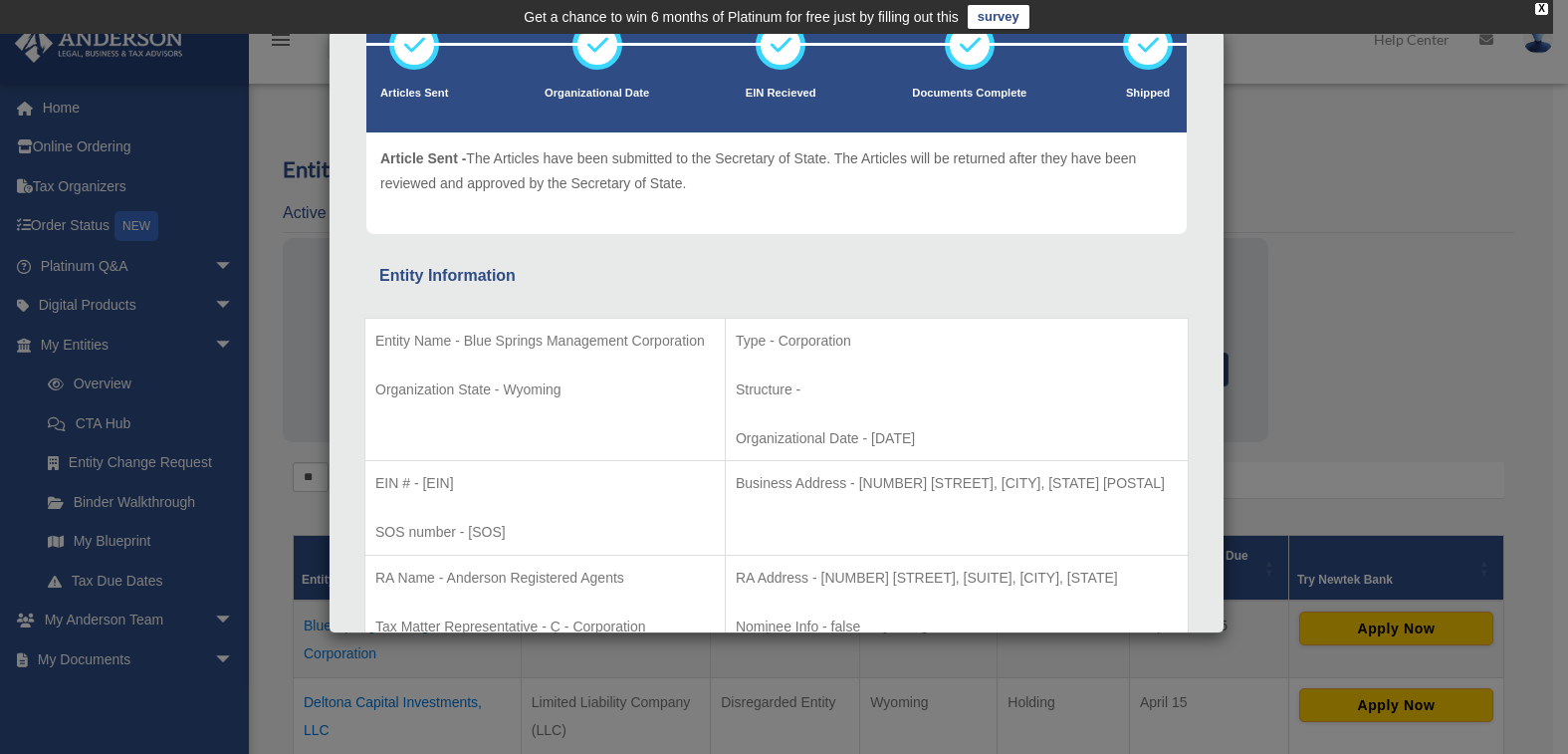 scroll, scrollTop: 0, scrollLeft: 0, axis: both 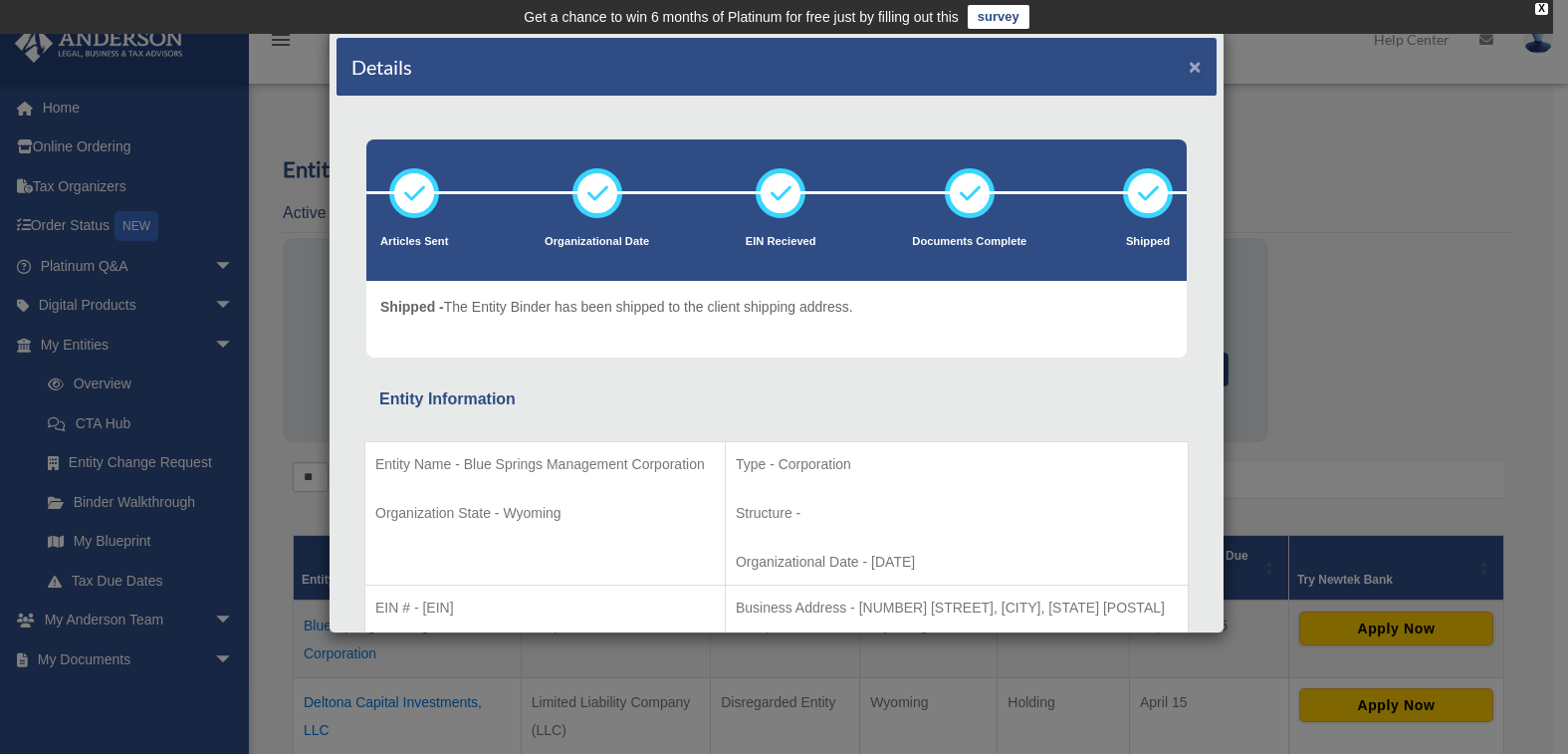 click on "×" at bounding box center [1195, 66] 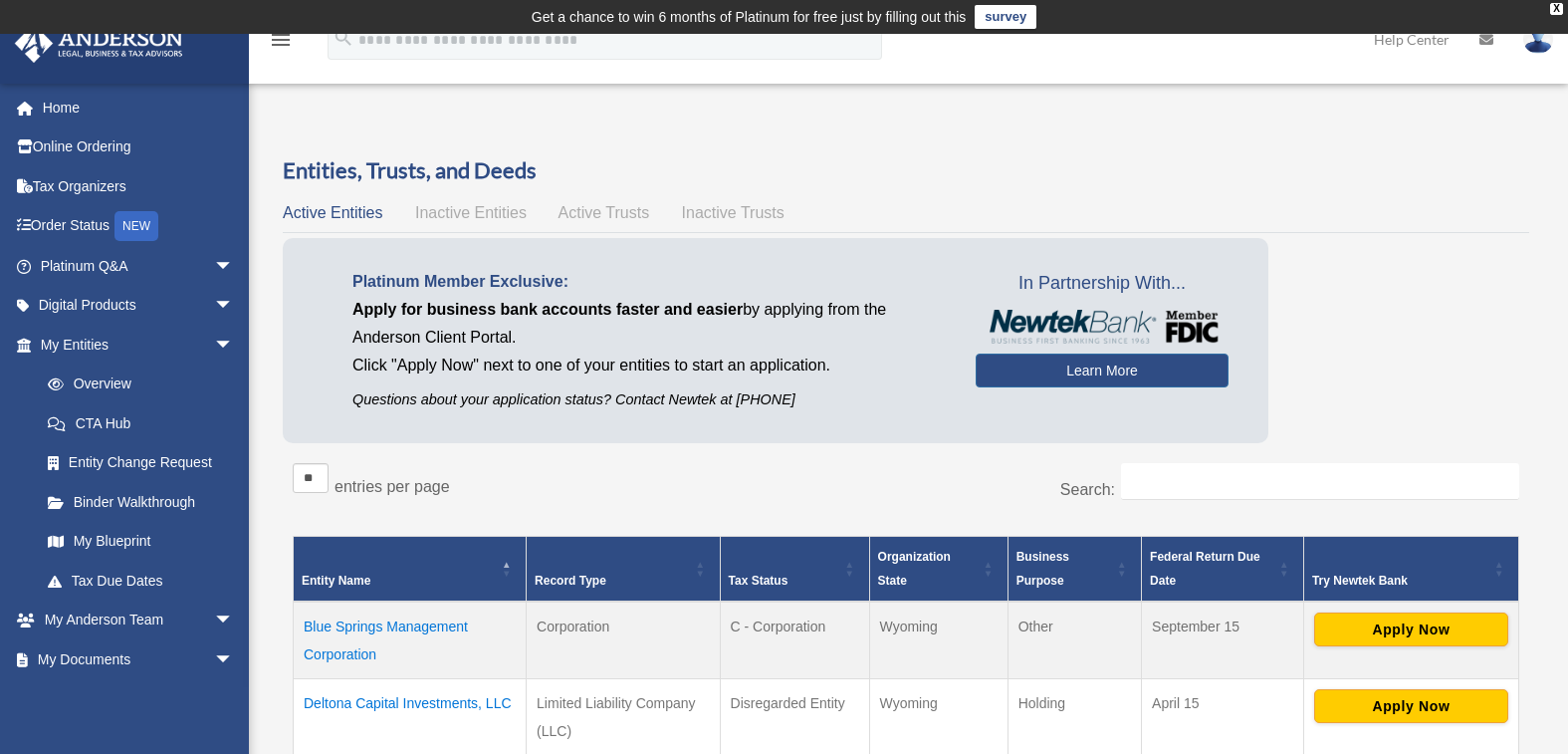 click on "Deltona Capital Investments, LLC" at bounding box center [410, 718] 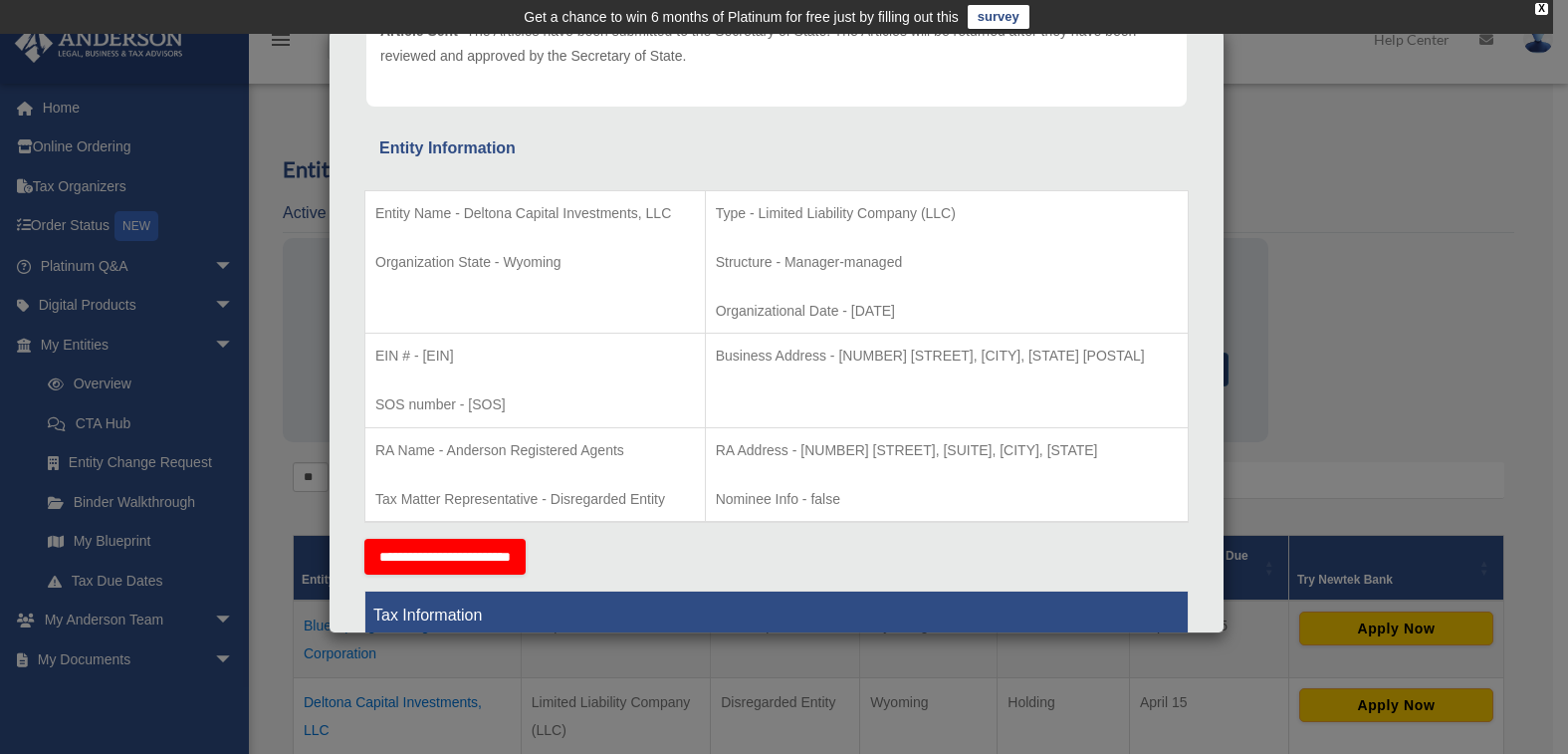 scroll, scrollTop: 0, scrollLeft: 0, axis: both 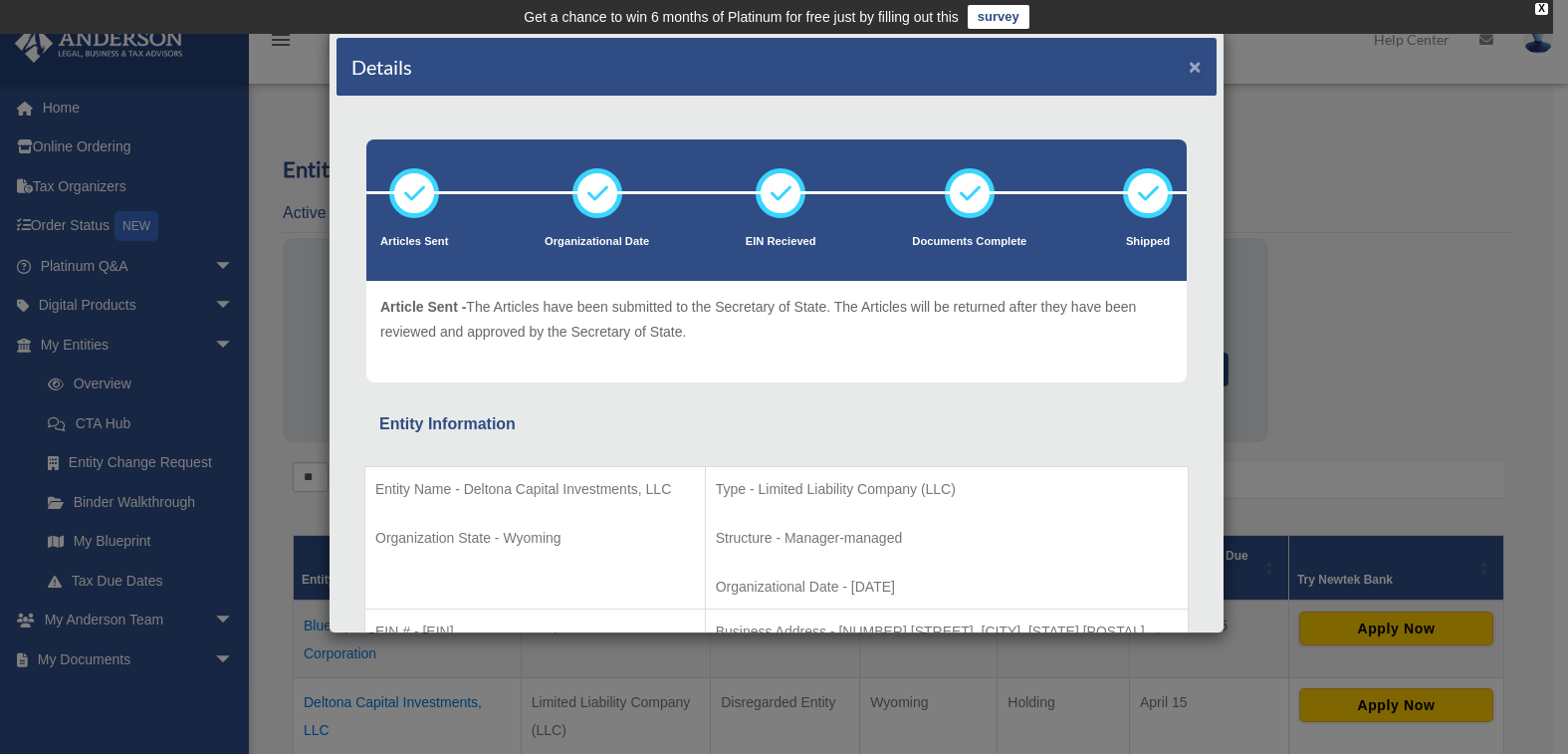 click on "×" at bounding box center (1195, 66) 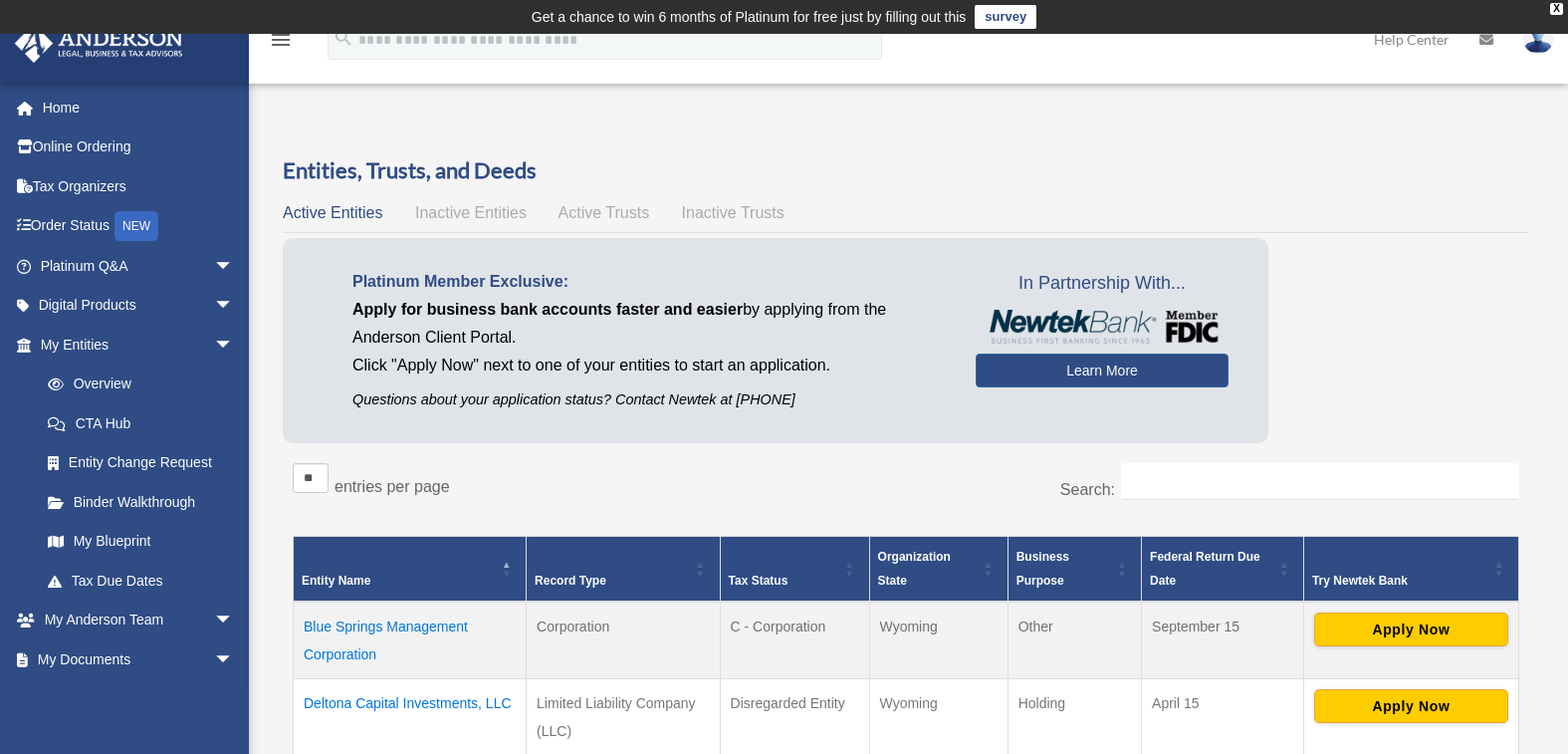 click on "Blue Springs Management Corporation" at bounding box center (410, 640) 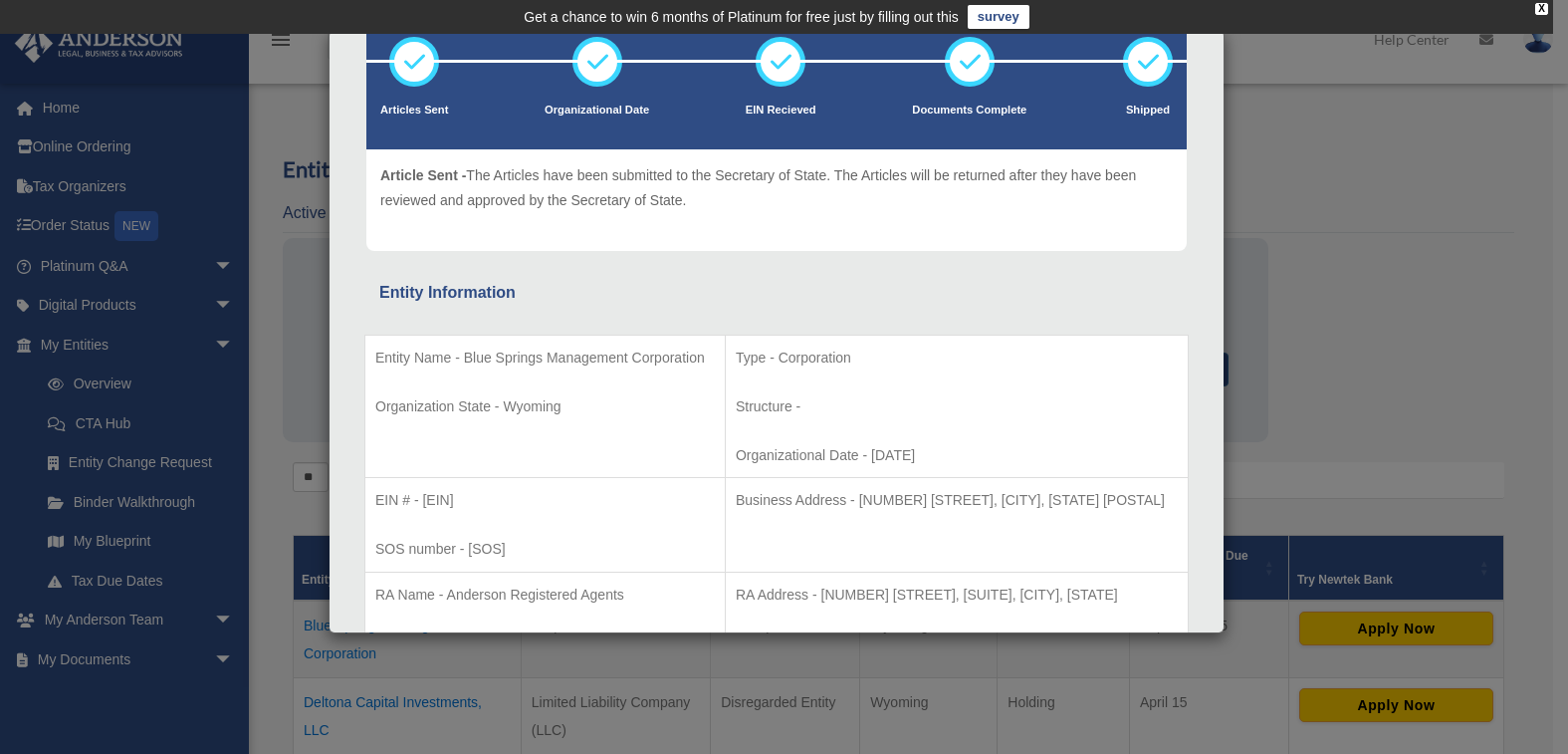 scroll, scrollTop: 135, scrollLeft: 0, axis: vertical 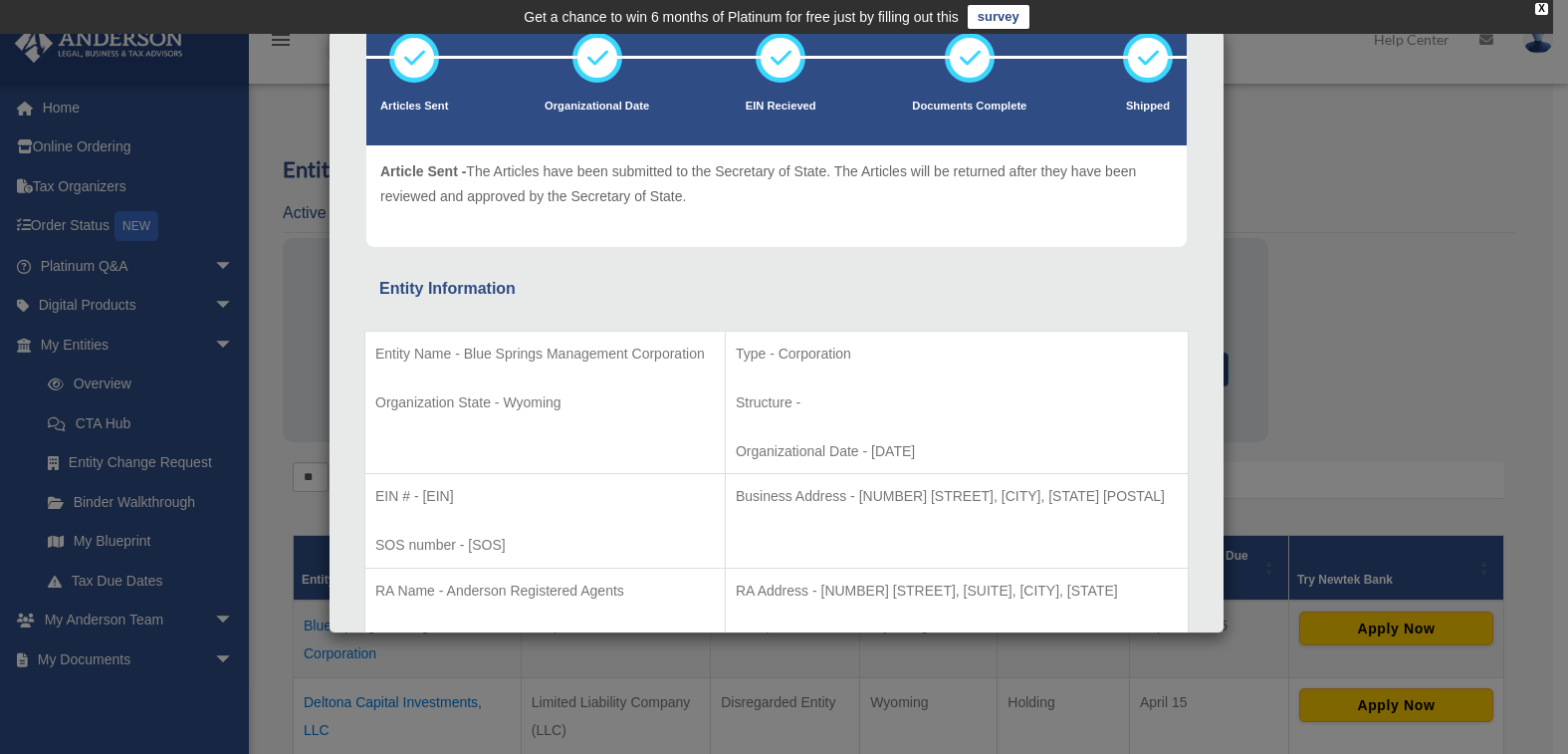 drag, startPoint x: 425, startPoint y: 498, endPoint x: 501, endPoint y: 497, distance: 76.00658 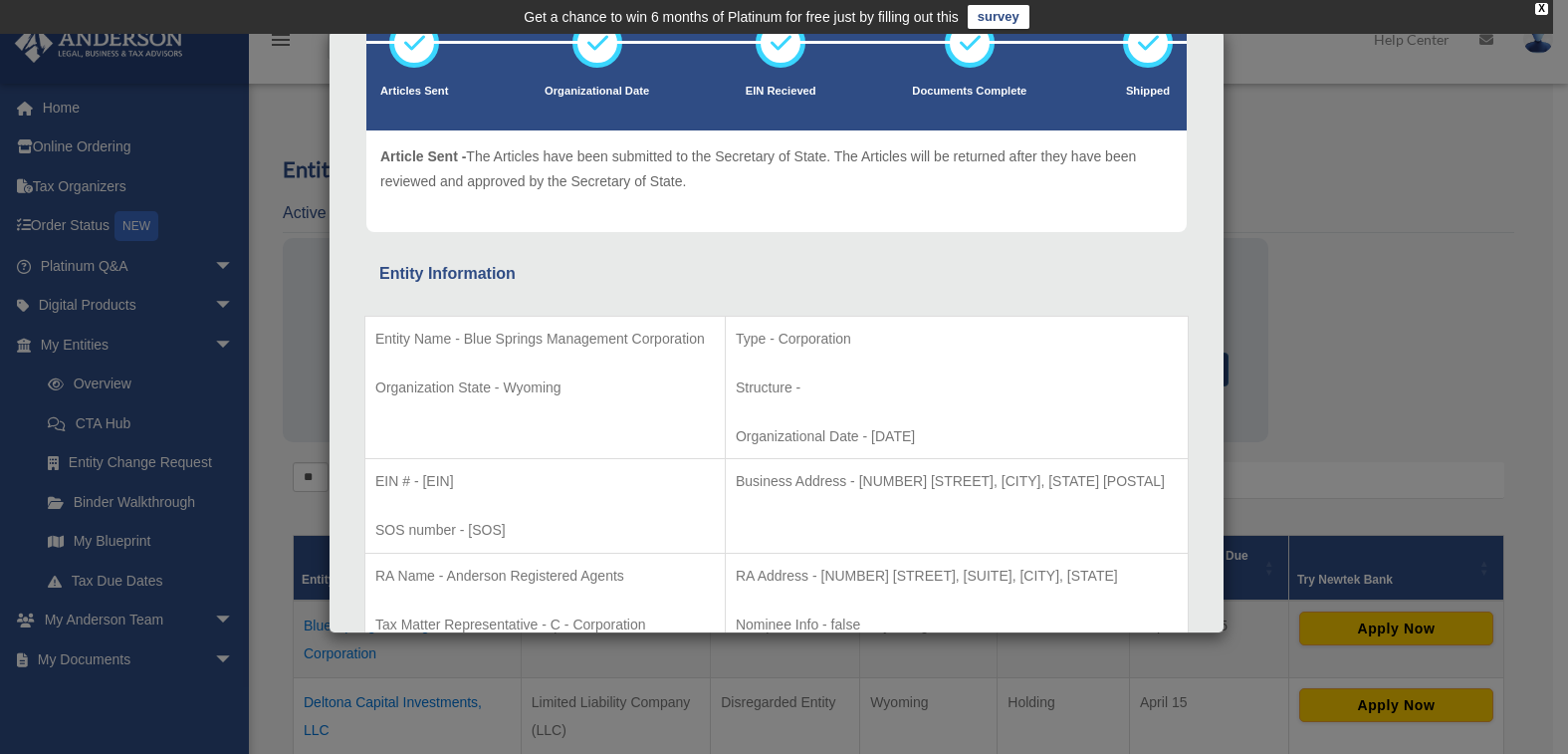 scroll, scrollTop: 0, scrollLeft: 0, axis: both 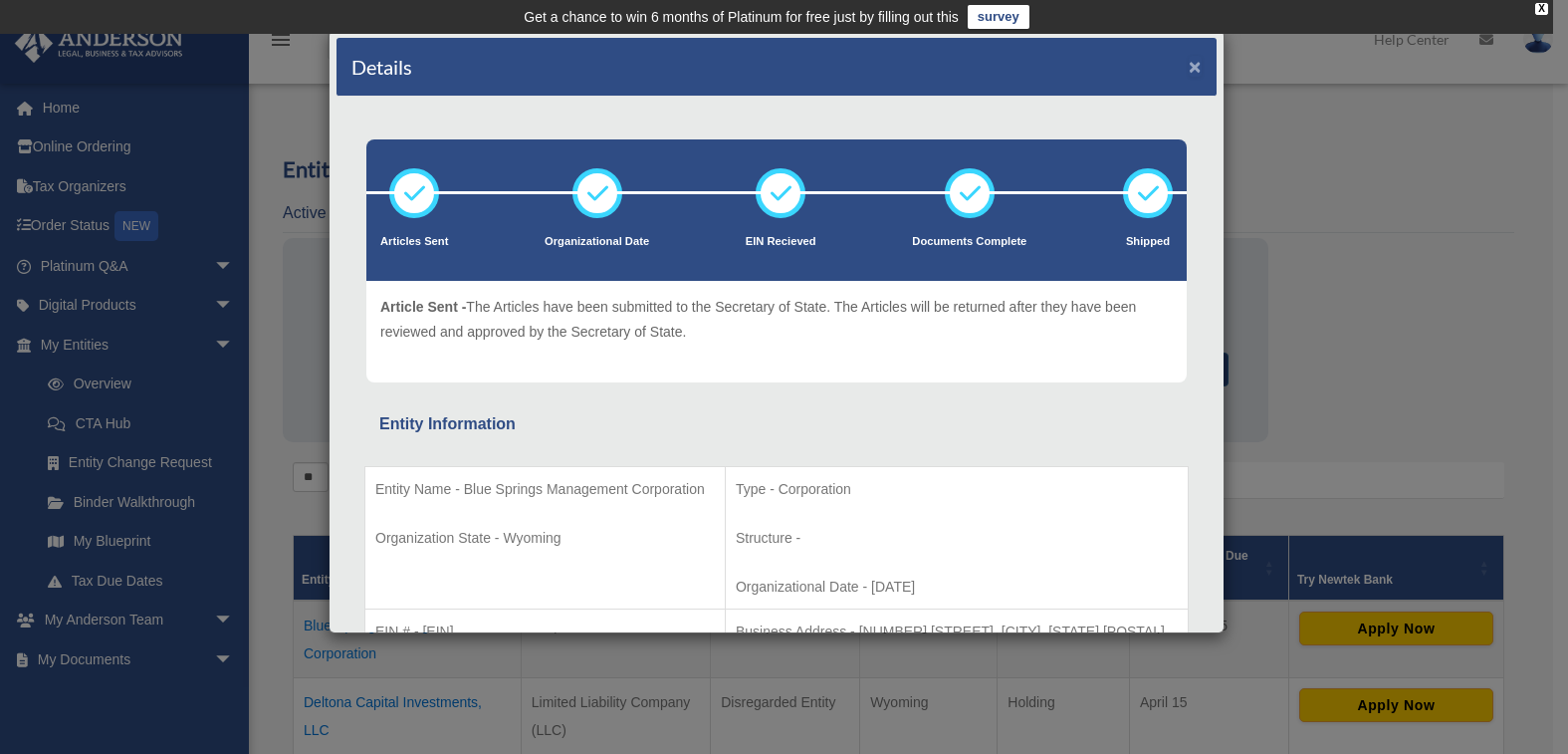 click on "×" at bounding box center (1195, 66) 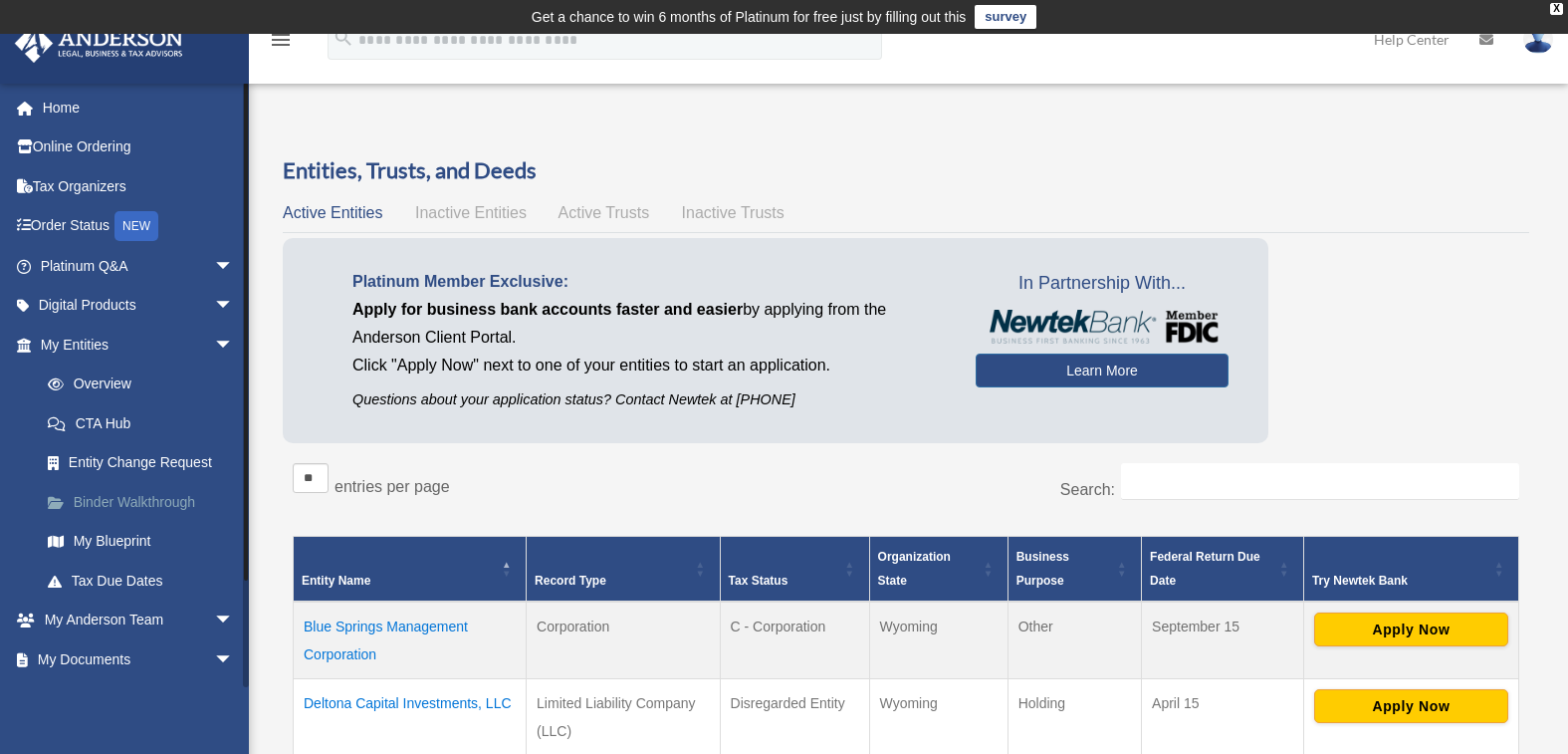 click on "Binder Walkthrough" at bounding box center [145, 502] 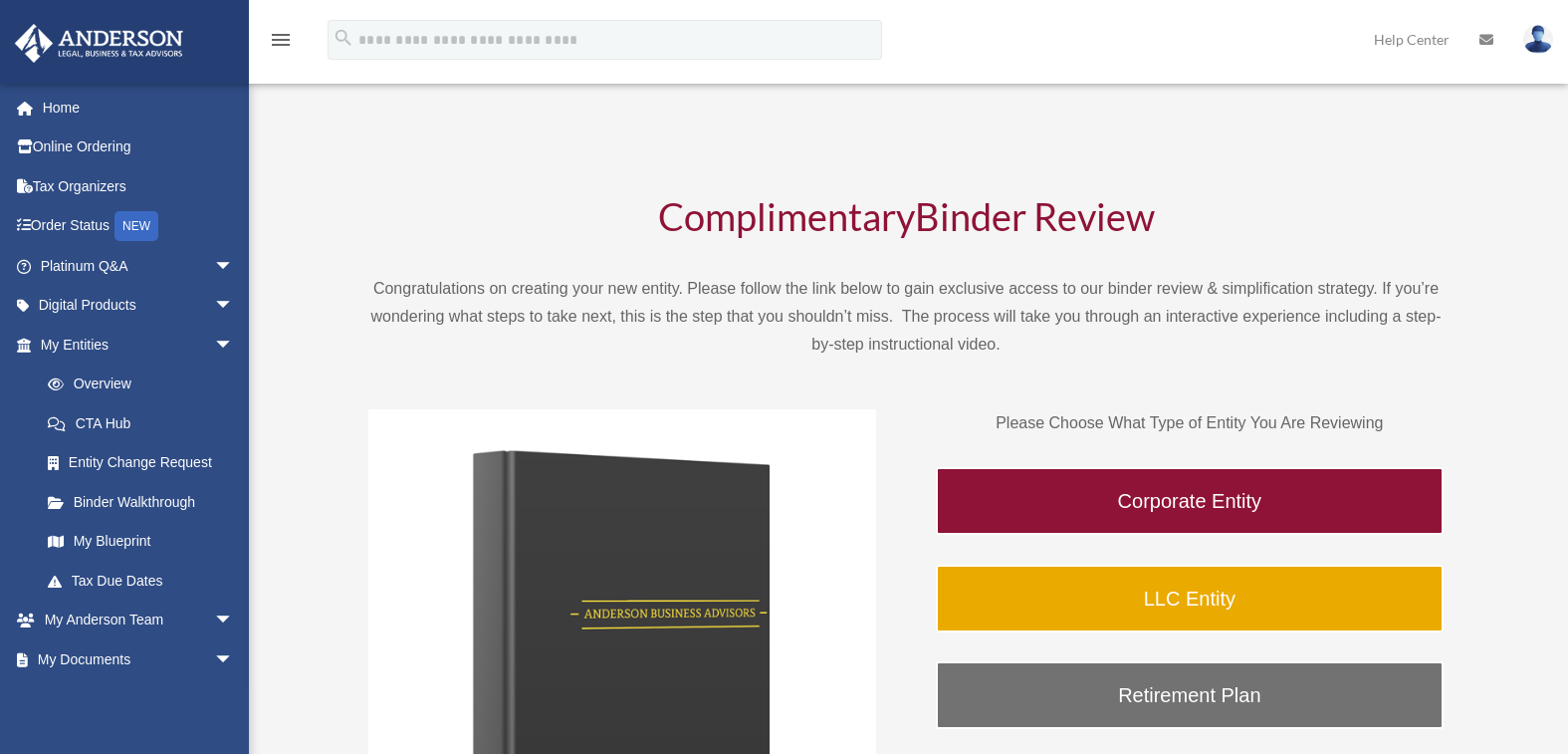 scroll, scrollTop: 0, scrollLeft: 0, axis: both 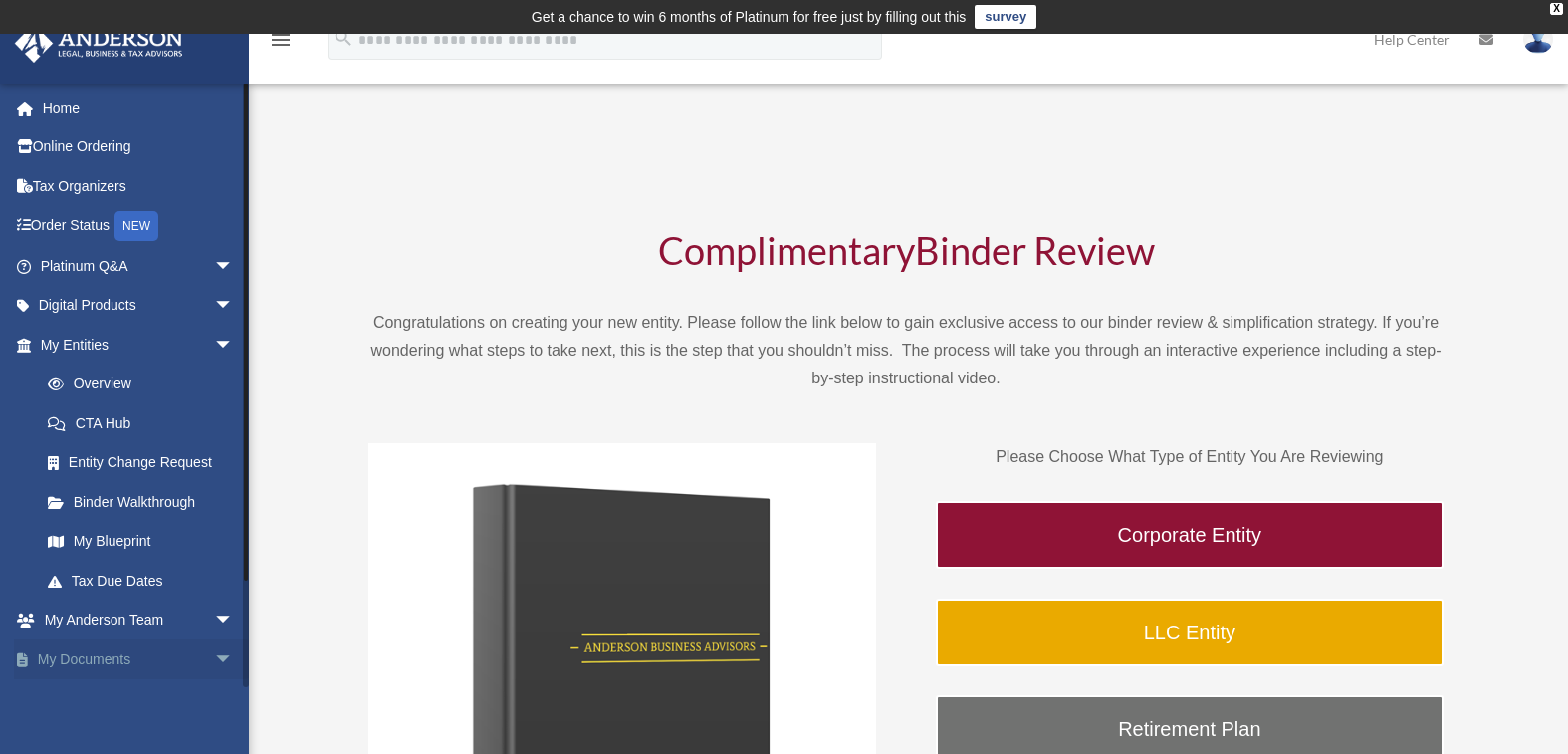 click on "My Documents arrow_drop_down" at bounding box center (138, 659) 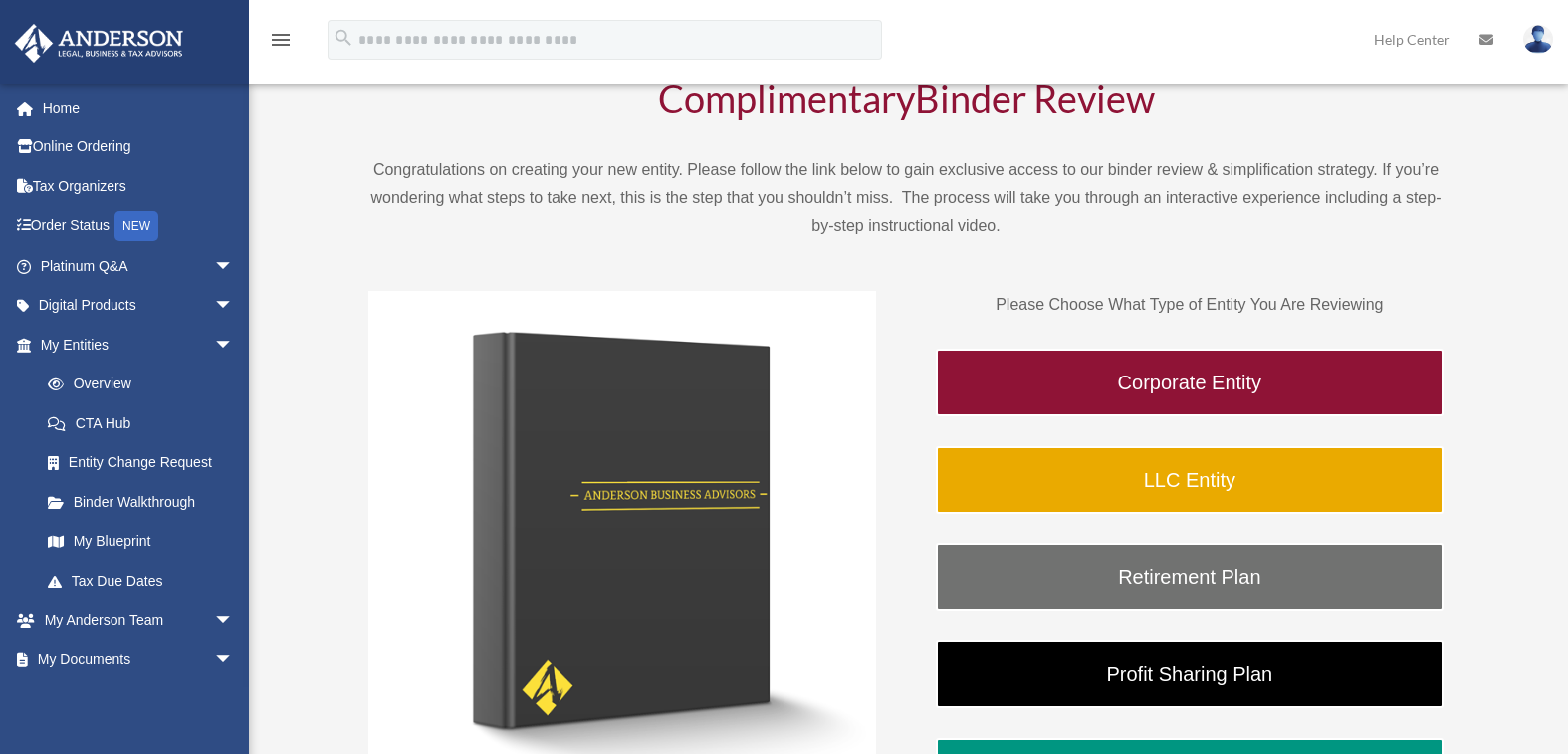scroll, scrollTop: 164, scrollLeft: 0, axis: vertical 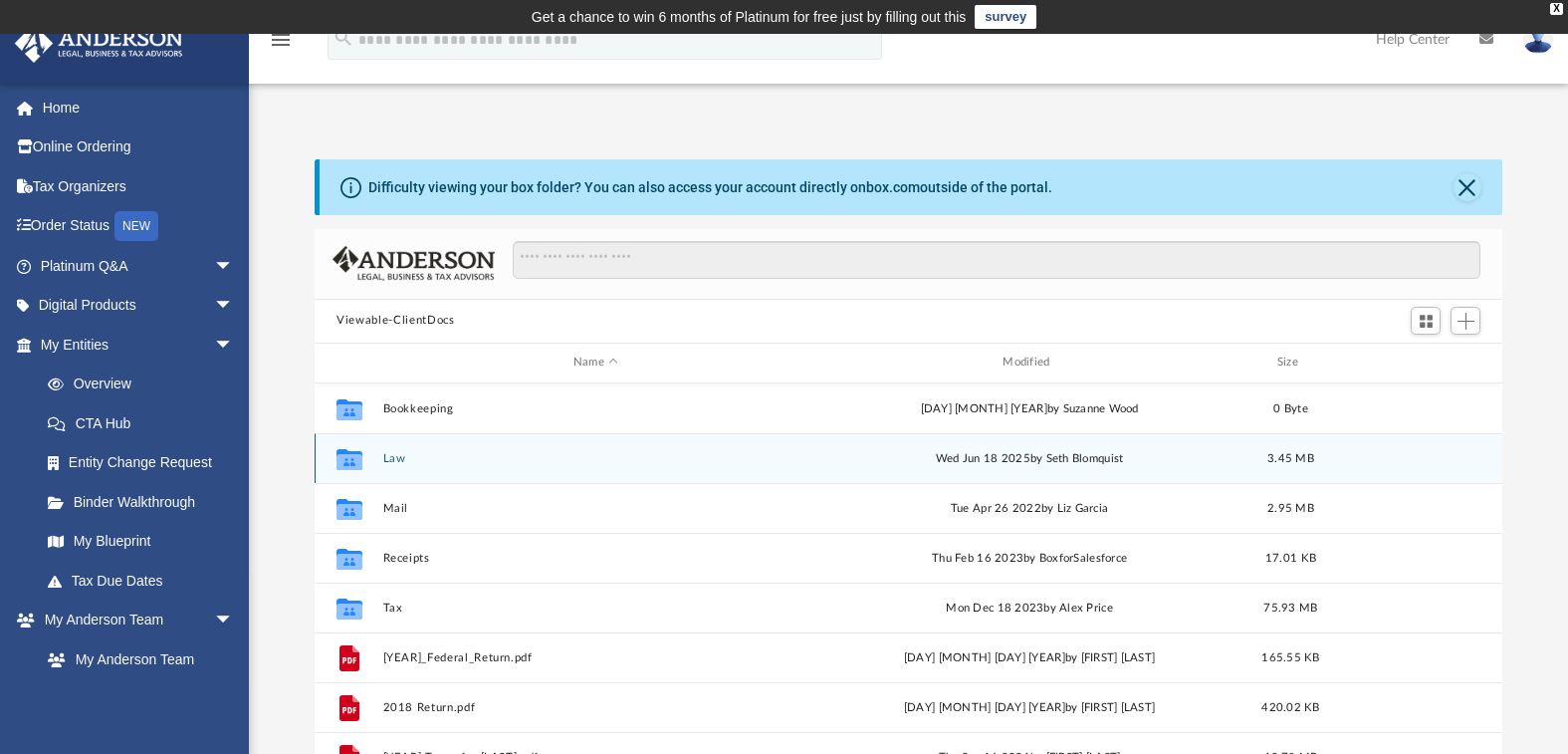 click on "Law" at bounding box center [595, 457] 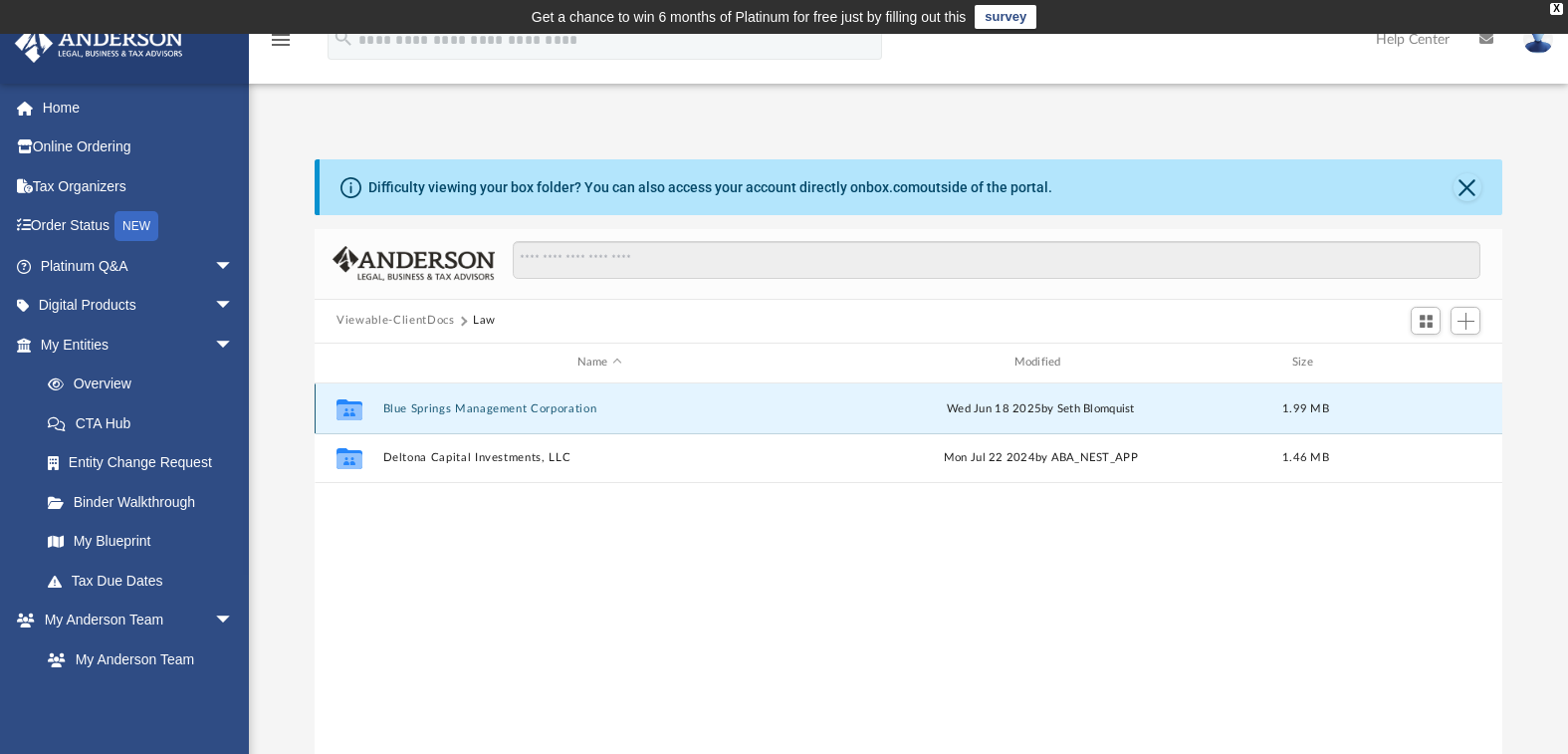 click on "Blue Springs Management Corporation" at bounding box center (599, 407) 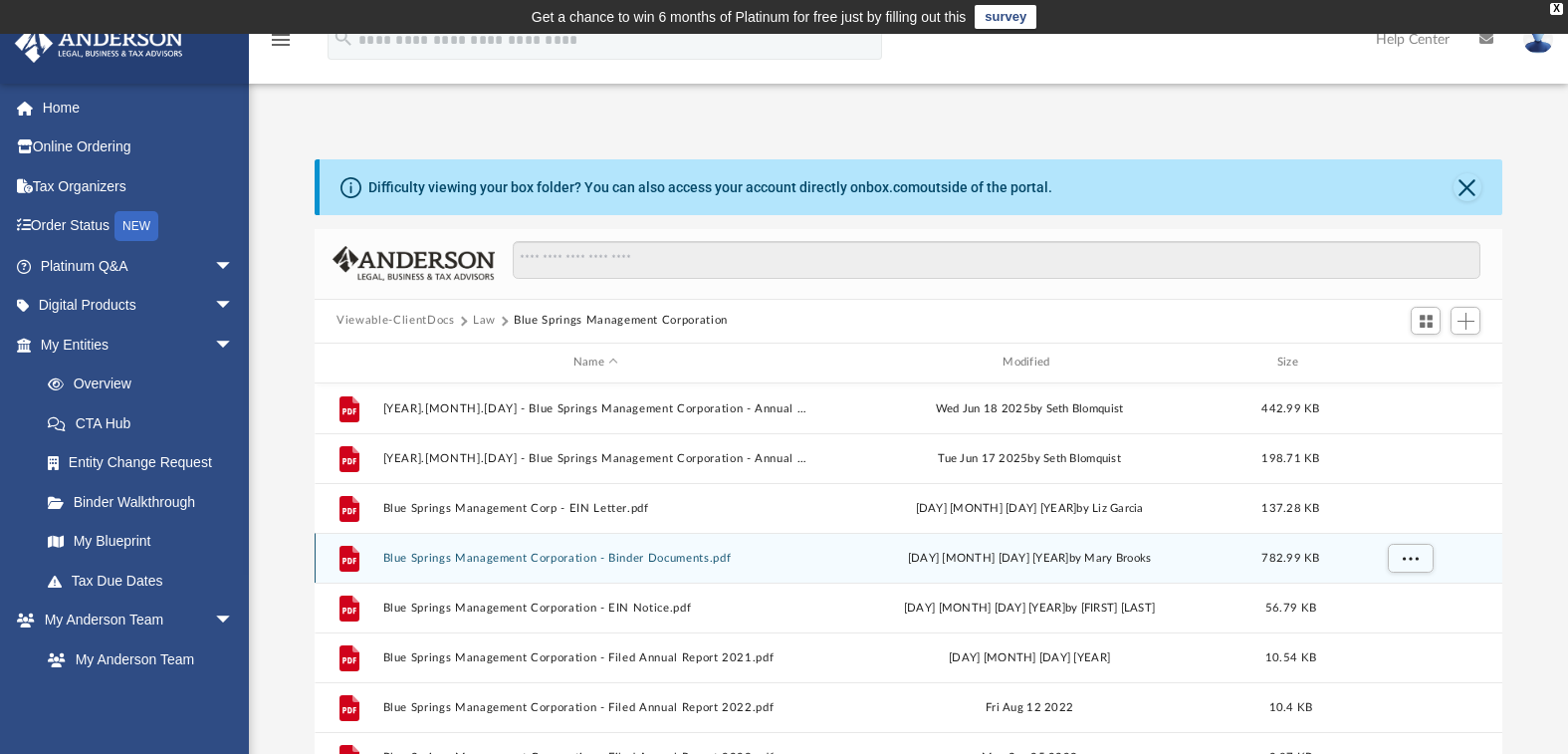 click on "Blue Springs Management Corporation - Binder Documents.pdf" at bounding box center [595, 557] 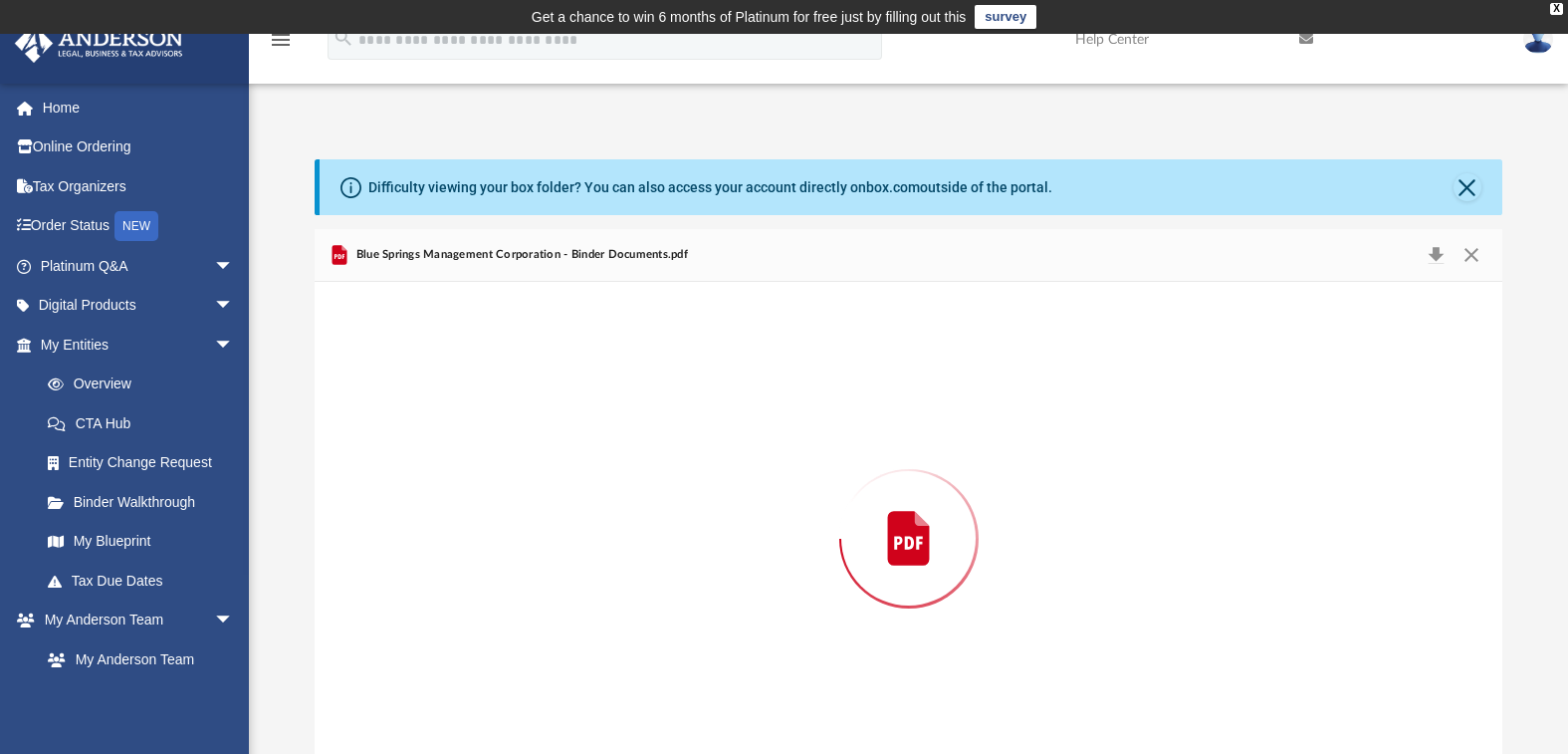 scroll, scrollTop: 42, scrollLeft: 0, axis: vertical 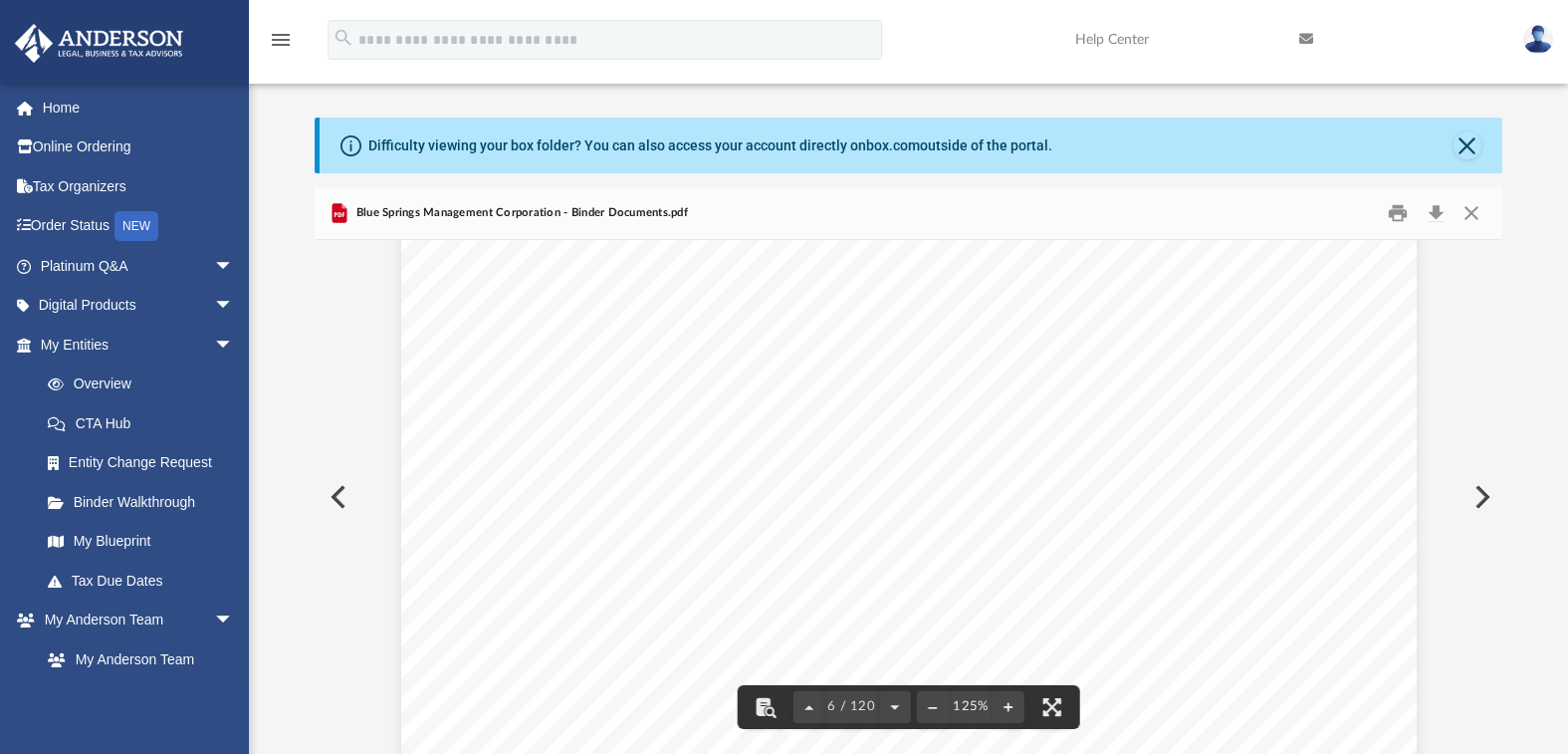 click on "LEASE AGREEMENT BETWEEN BUSINESS OFFICE SUITE SERVICES, INC. (LANDLORD) AND Blue Springs Management Corporation ( TENANT) Date September 30,   2019 Business Office Suite Services, Inc. (also known as B.O.S.S. Business Services) , LESSOR   (hereinafter "Landlord"), - and - Blue Springs Management Corporation LESSEE (hereinafter “Tenant"). WITNESSETH: WHEREAS , Landlord is the occupant of a building located at 1718 Capitol Avenue, Cheyenne, WY 82001, in the County of Laramie (the "Building"); WHEREAS , Landlord desires to lease to Tenant and Tenant desires to lease from Landlord an area located in the   Building known as the conference room (the “Premises”) upon the terms and conditions hereinafter set forth; NOW, THEREFORE , in consideration of the terms, covenants, conditions and provisions hereinafter set forth and other good and valuable consideration , it is hereby mutually agreed by and between Landlord and Tenant as follows: SECTION 1.01   DEMISED PREMISES a)   nt and   Landlord reserves rations." at bounding box center (909, 449) 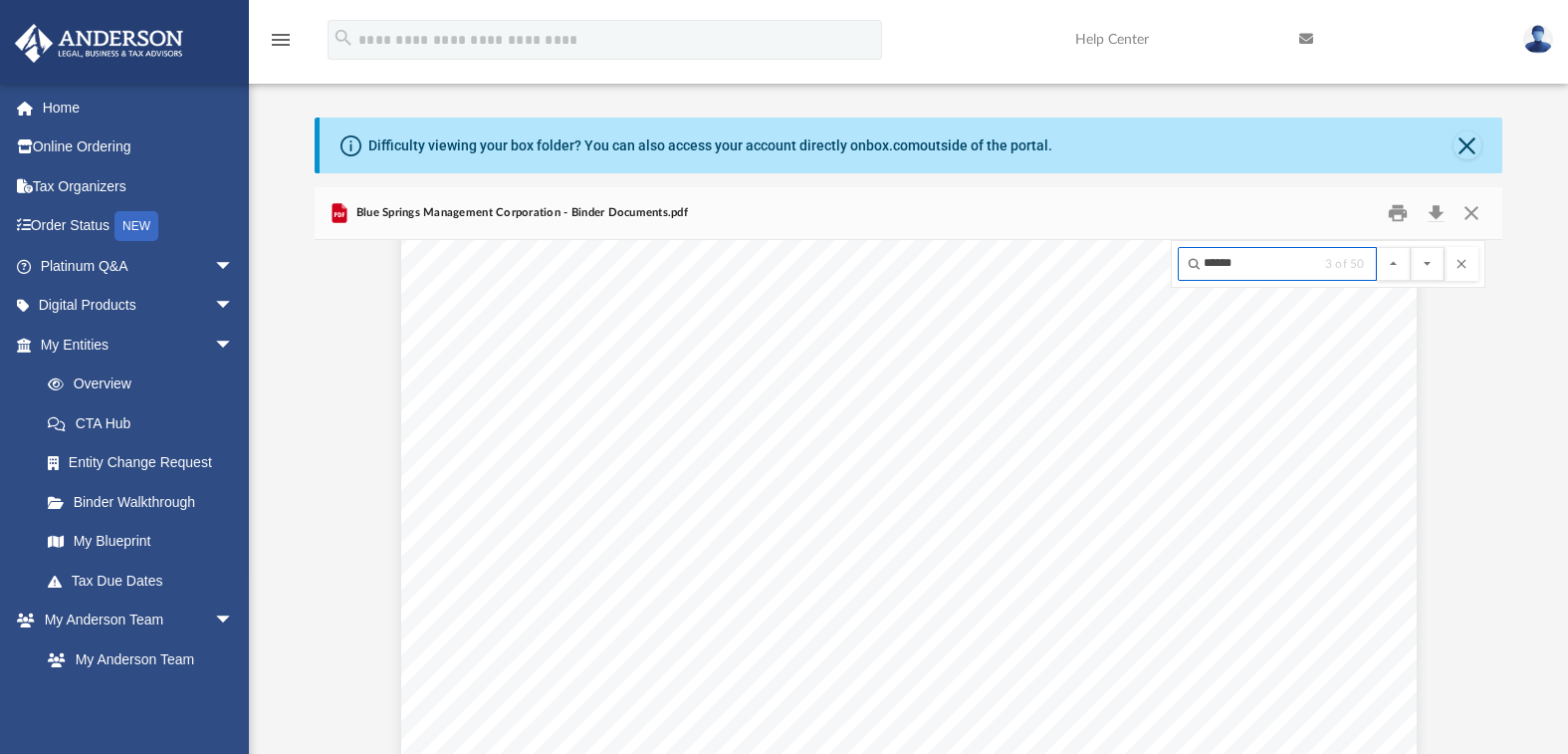scroll, scrollTop: 23167, scrollLeft: 0, axis: vertical 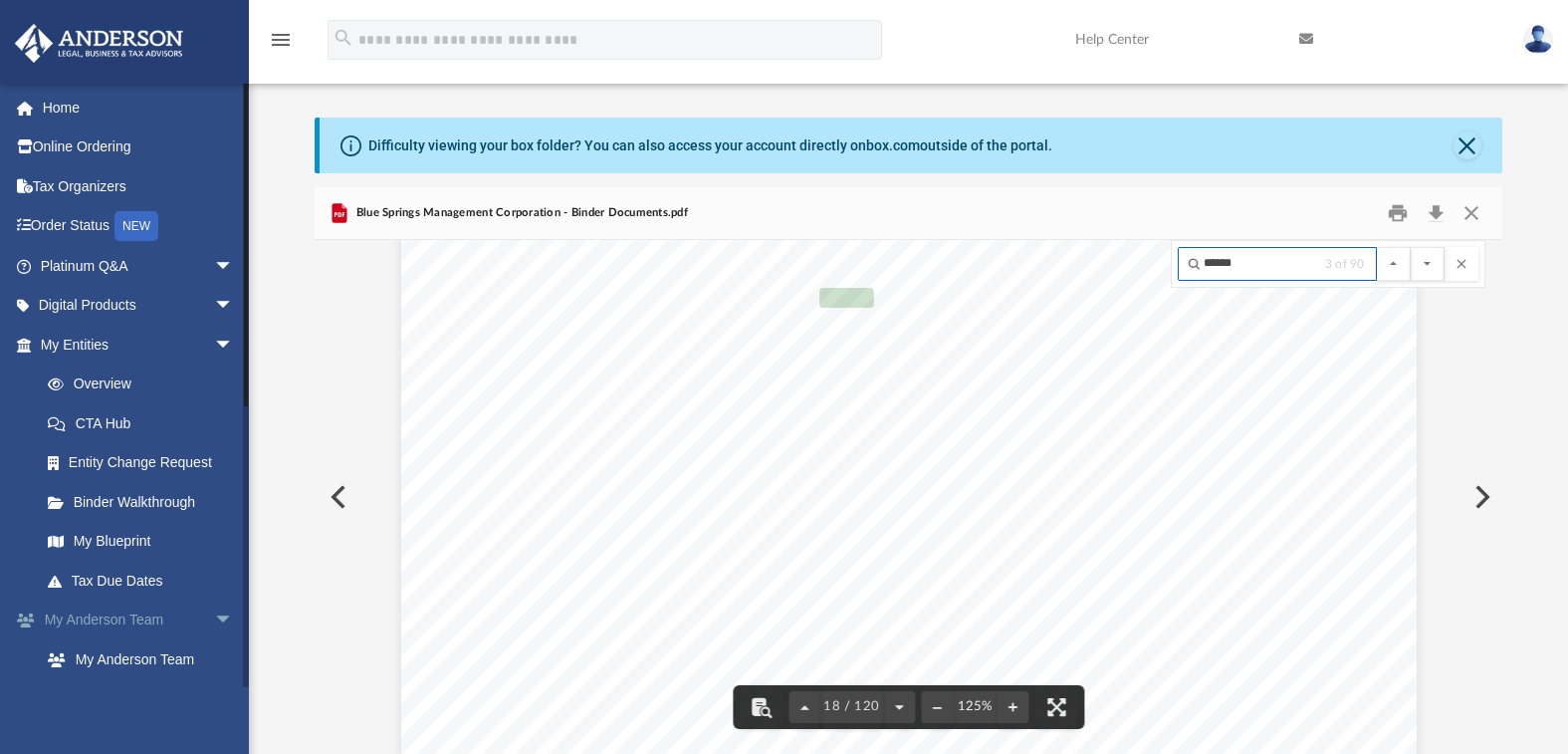type on "******" 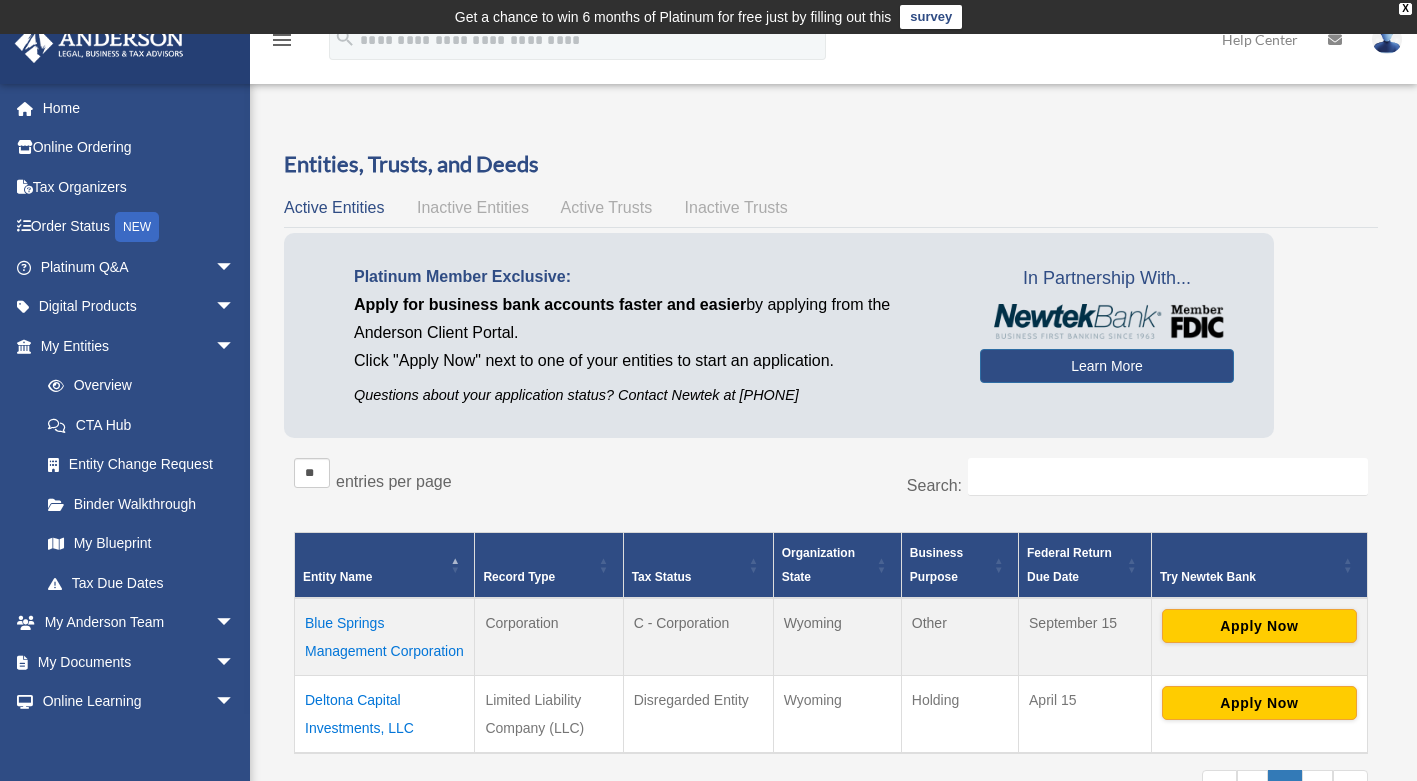 scroll, scrollTop: 191, scrollLeft: 0, axis: vertical 